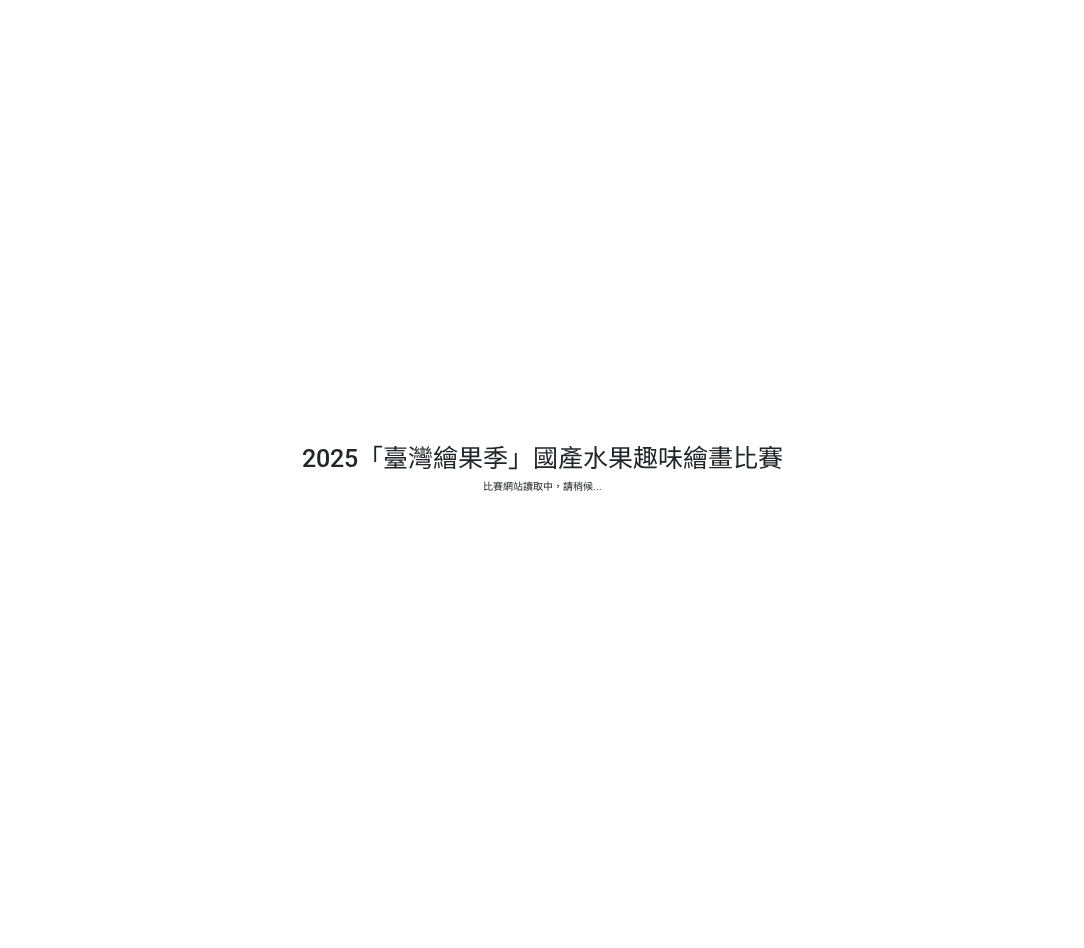 scroll, scrollTop: 0, scrollLeft: 0, axis: both 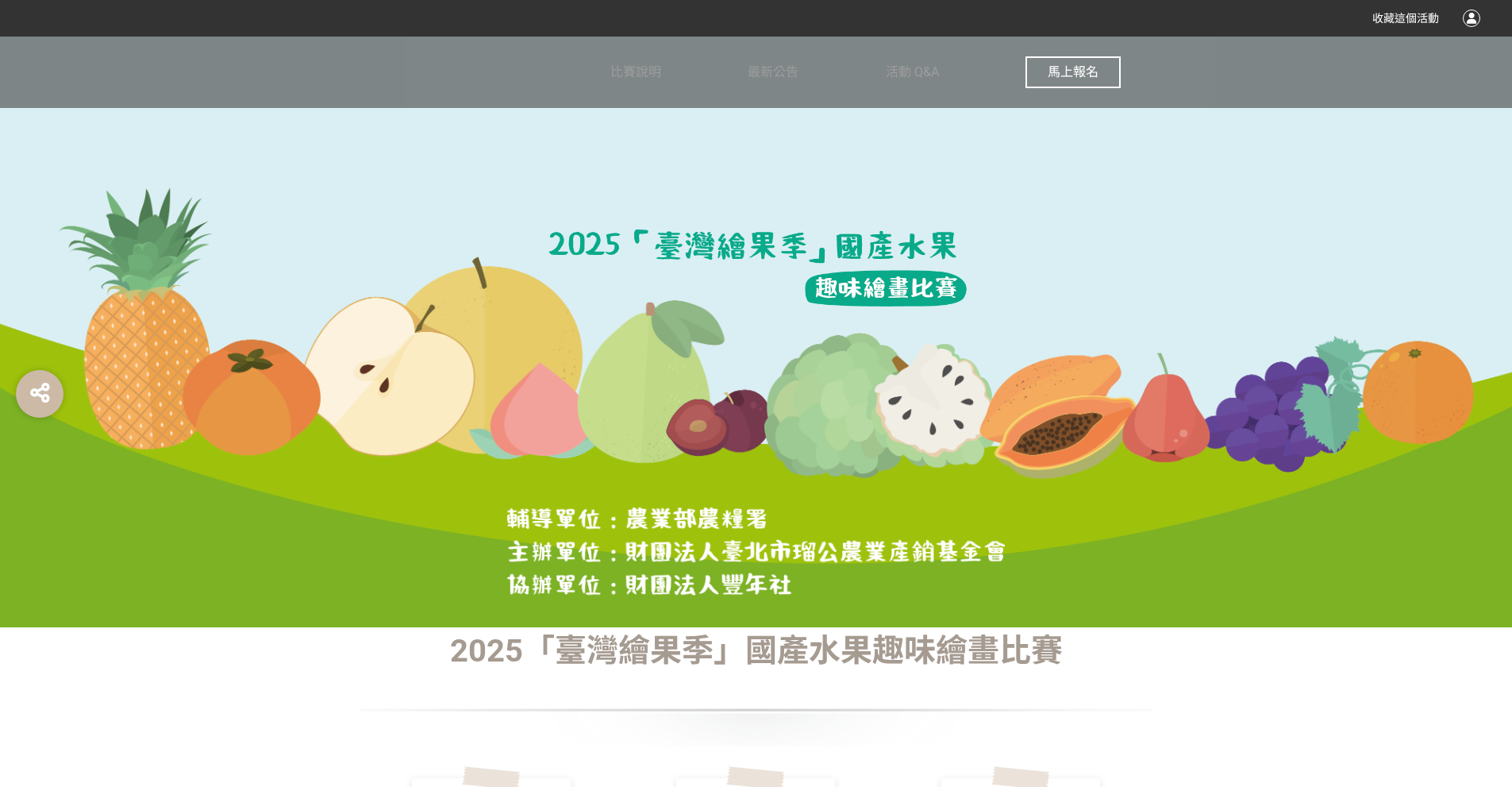 click on "馬上報名" at bounding box center (1073, 71) 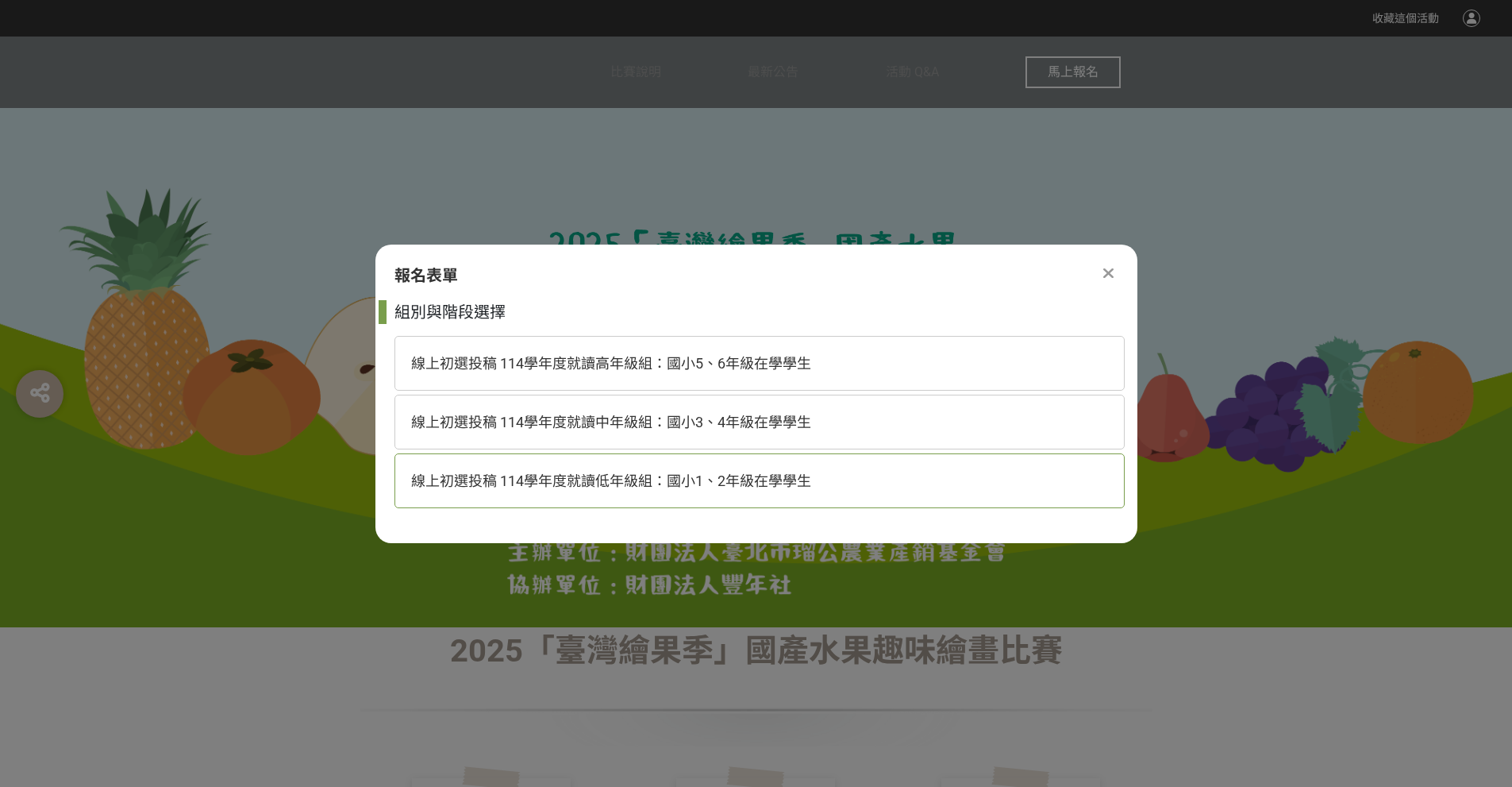 click on "線上初選投稿 114學年度就讀低年級組：國小1、2年級在學學生" at bounding box center [611, 480] 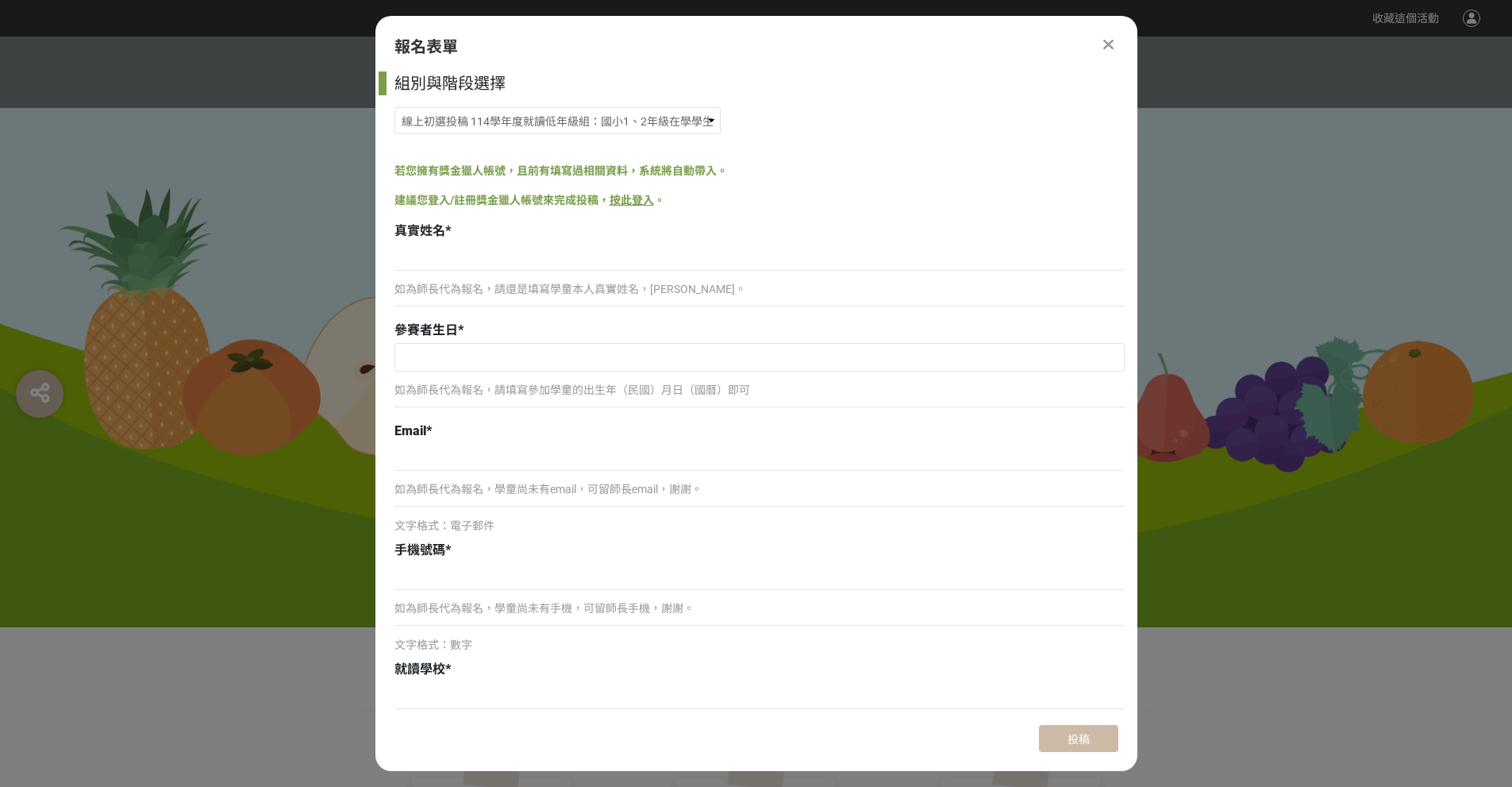 click on "如為師長代為報名，請還是填寫學童本人真實姓名，[PERSON_NAME]。" at bounding box center (760, 289) 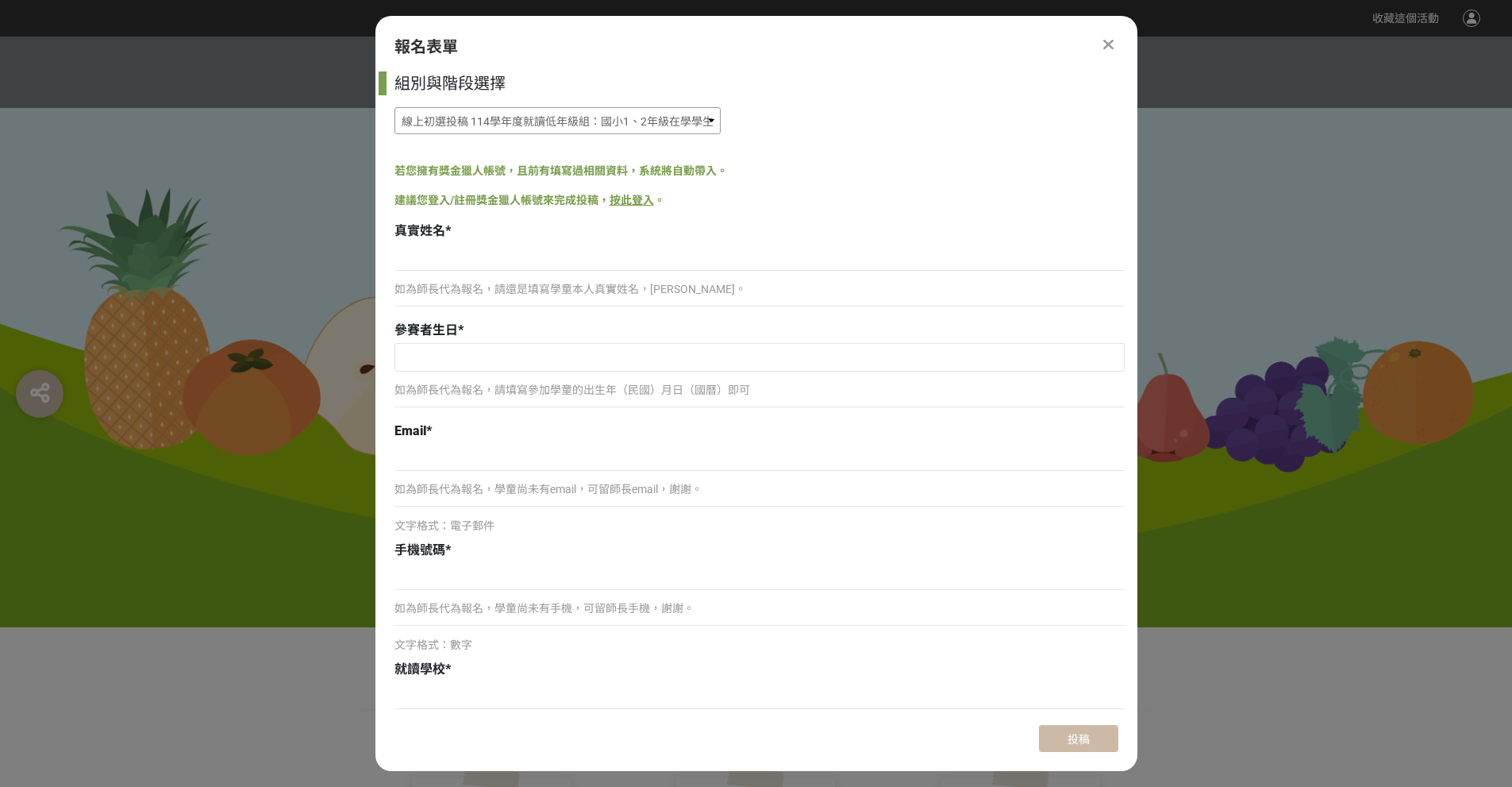click on "線上初選投稿 114學年度就讀高年級組：國小5、6年級在學學生 線上初選投稿 114學年度就讀中年級組：國小3、4年級在學學生 線上初選投稿 114學年度就讀低年級組：國小1、2年級在學學生" at bounding box center (557, 121) 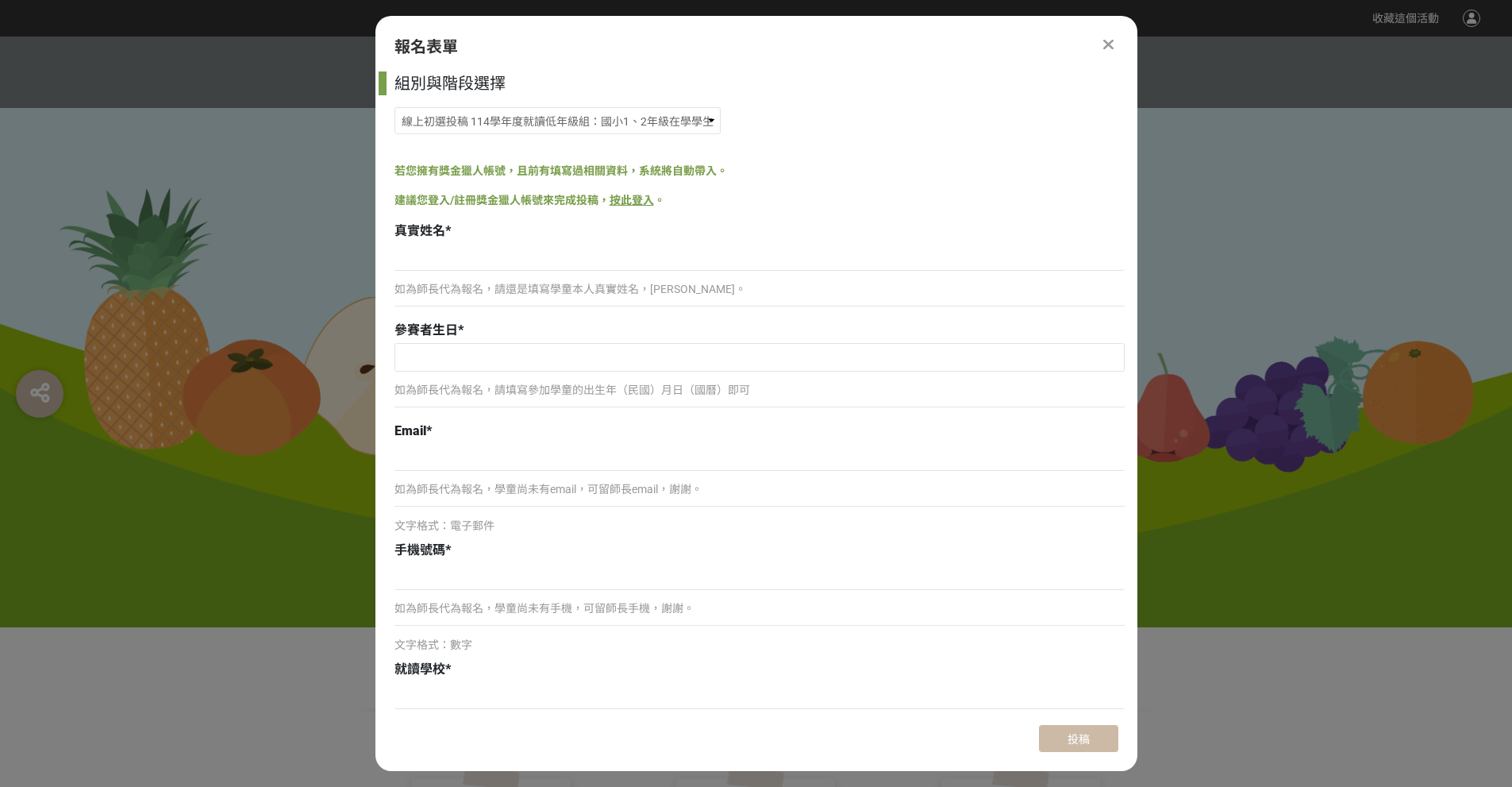 click on "組別與階段選擇 線上初選投稿 114學年度就讀高年級組：國小5、6年級在學學生 線上初選投稿 114學年度就讀中年級組：國小3、4年級在學學生 線上初選投稿 114學年度就讀低年級組：國小1、2年級在學學生 若您擁有獎金獵人帳號，且前有填寫過相關資料，系統將自動帶入。 建議您登入/註冊獎金獵人帳號來完成投稿， 按此登入 。 真實姓名 * 如為師長代為報名，請還是填寫學童本人真實姓名，[PERSON_NAME]。 參賽者生日 * 如為師長代為報名，請填寫參加學童的出生年（民國）月日（國曆）即可 Email * 如為師長代為報名，學童尚未有email，可留師長email，謝謝。 文字格式：電子郵件 手機號碼 * 如為師長代為報名，學童尚未有手機，可留師長手機，謝謝。 文字格式：數字 就讀學校 * 就讀年級 * 請以114學年度將就讀之年級組別報名 通訊地址 * 暱稱 * 請自行輸入 作品名稱 * * * 海報" at bounding box center [756, 392] 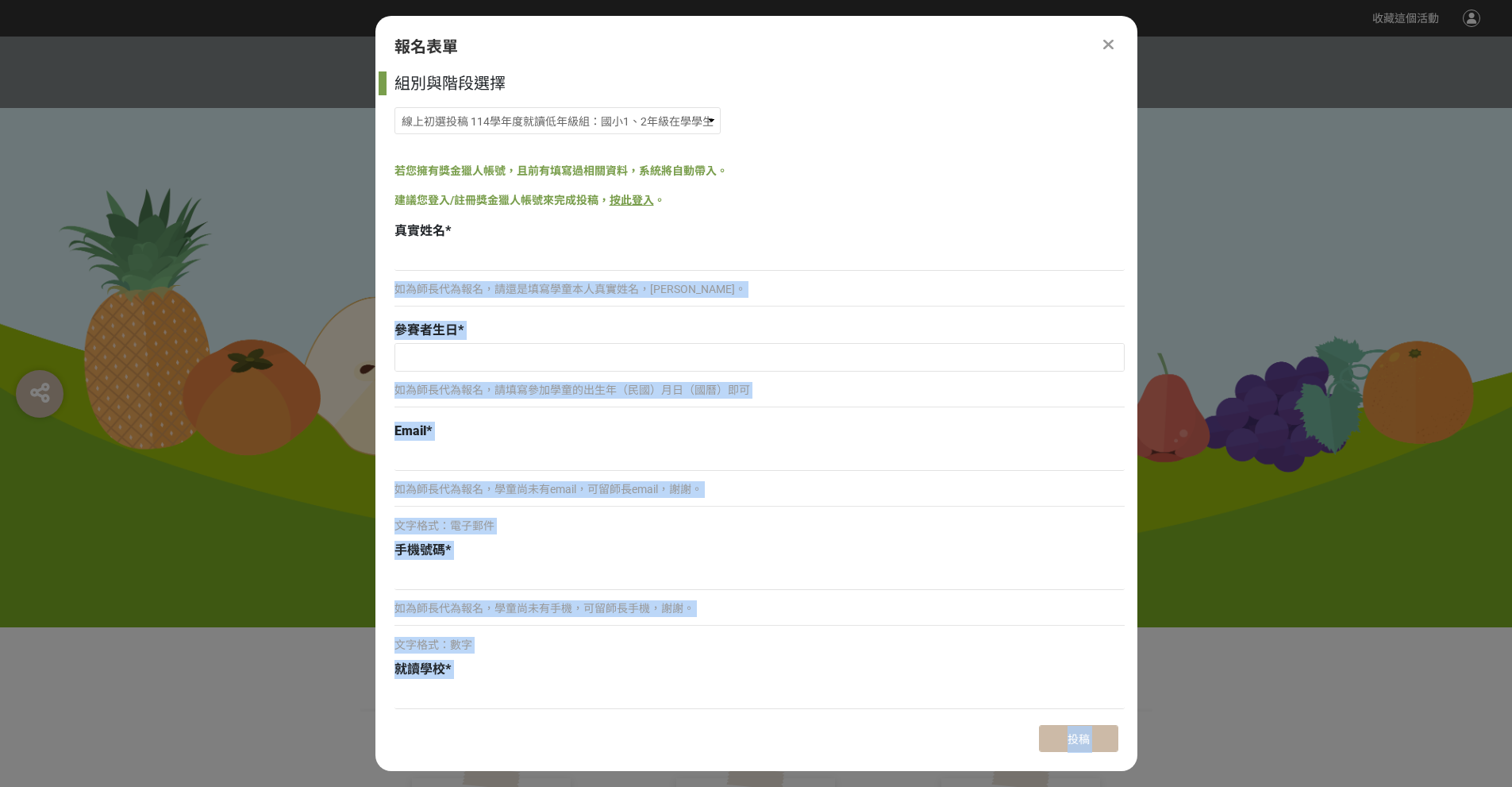 drag, startPoint x: 1137, startPoint y: 233, endPoint x: 1139, endPoint y: 272, distance: 39.05125 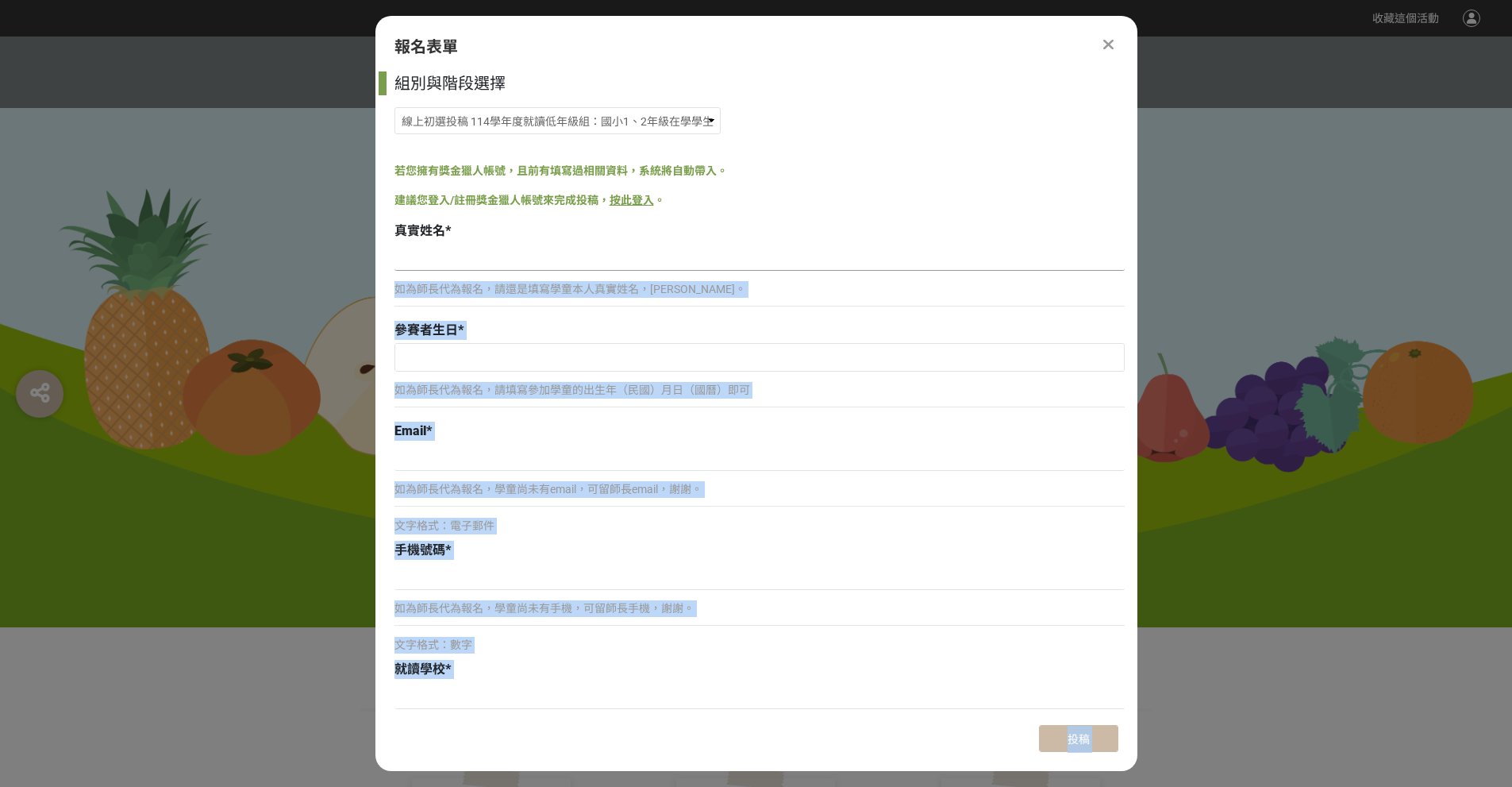 click at bounding box center (760, 257) 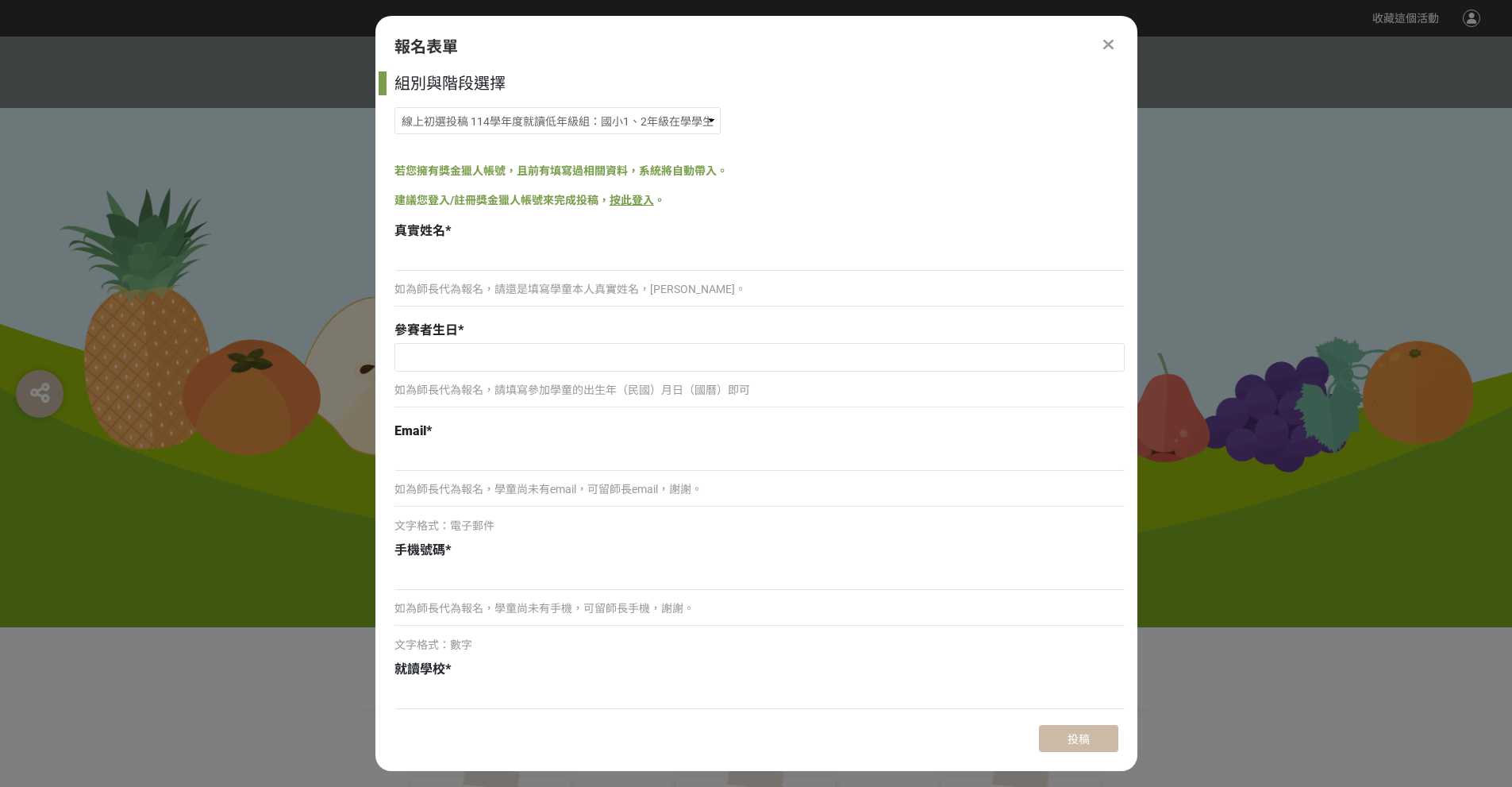 drag, startPoint x: 1140, startPoint y: 256, endPoint x: 1156, endPoint y: 344, distance: 89.44272 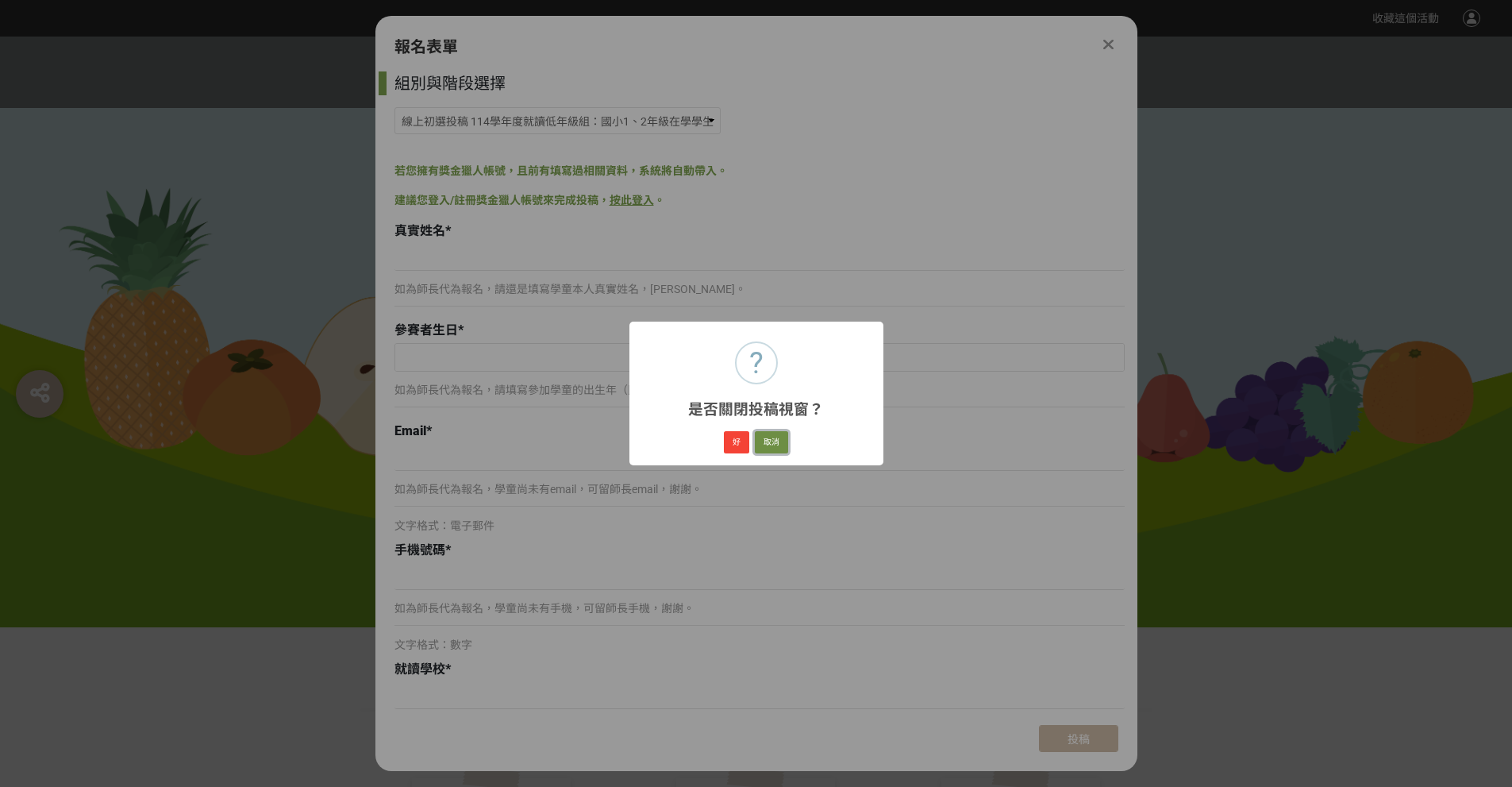 click on "取消" at bounding box center [771, 442] 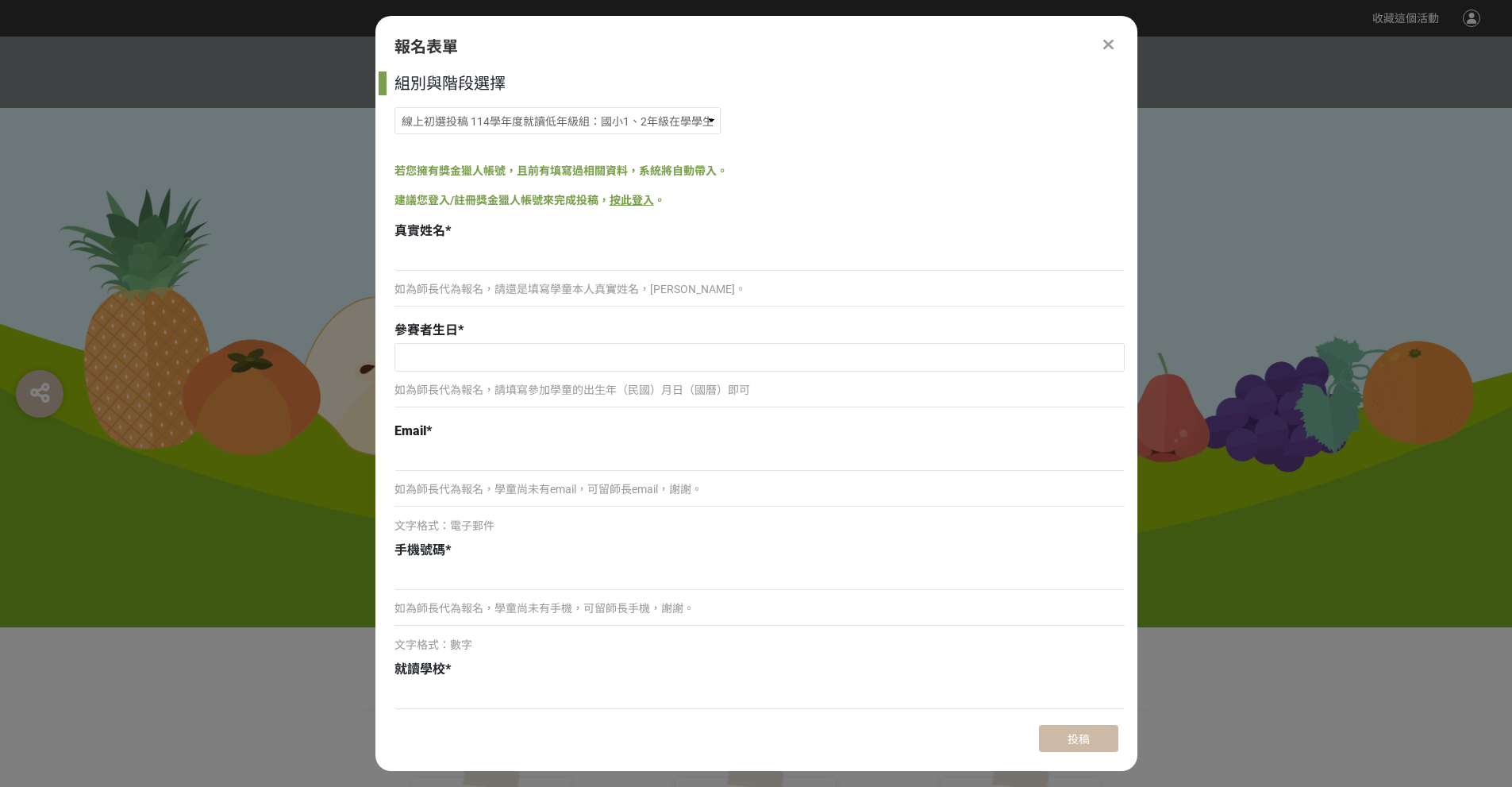 click on "報名表單" at bounding box center [756, 47] 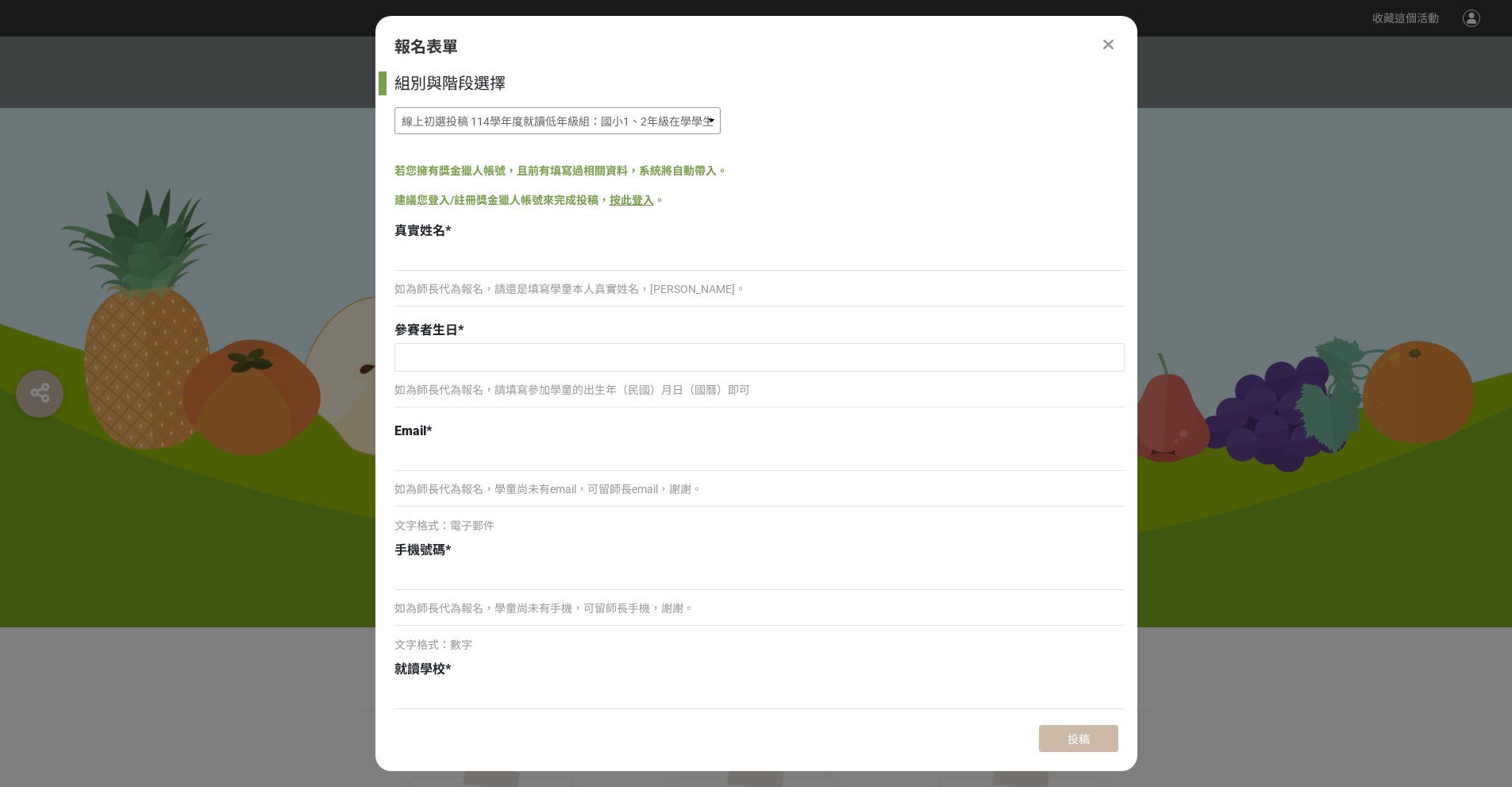 click on "線上初選投稿 114學年度就讀高年級組：國小5、6年級在學學生 線上初選投稿 114學年度就讀中年級組：國小3、4年級在學學生 線上初選投稿 114學年度就讀低年級組：國小1、2年級在學學生" at bounding box center (557, 121) 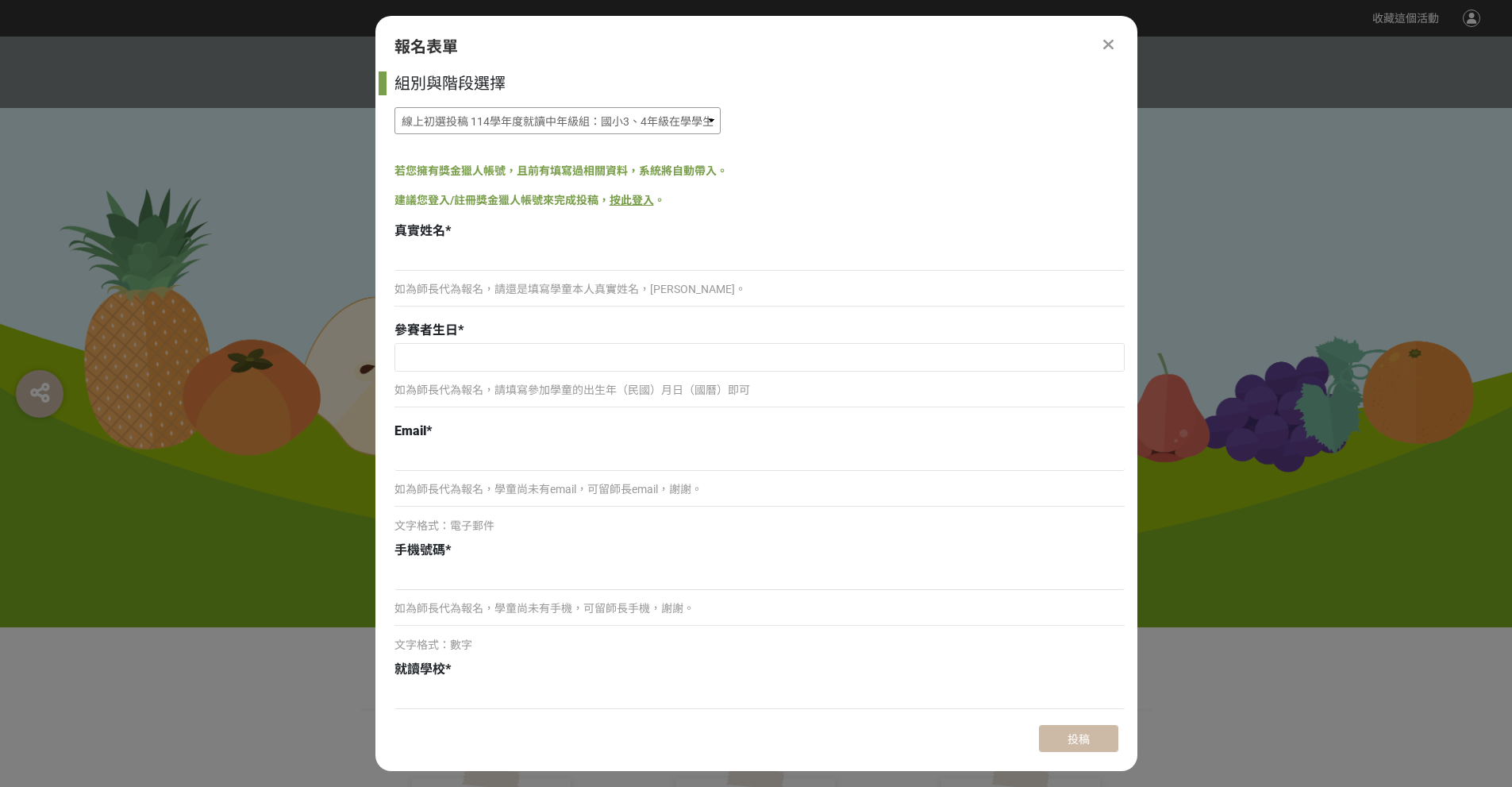click on "線上初選投稿 114學年度就讀高年級組：國小5、6年級在學學生 線上初選投稿 114學年度就讀中年級組：國小3、4年級在學學生 線上初選投稿 114學年度就讀低年級組：國小1、2年級在學學生" at bounding box center [557, 121] 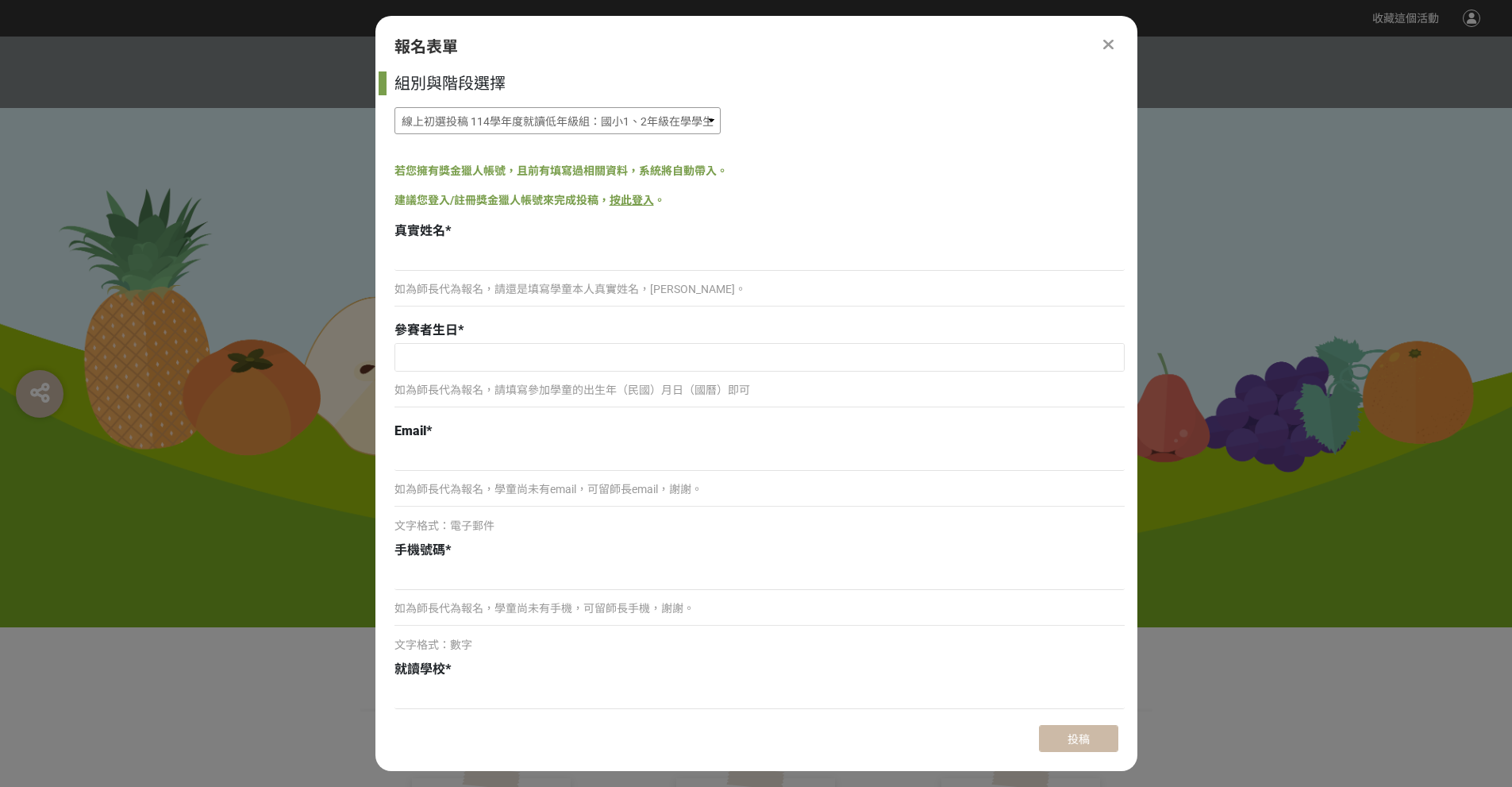 click on "線上初選投稿 114學年度就讀高年級組：國小5、6年級在學學生 線上初選投稿 114學年度就讀中年級組：國小3、4年級在學學生 線上初選投稿 114學年度就讀低年級組：國小1、2年級在學學生" at bounding box center (557, 121) 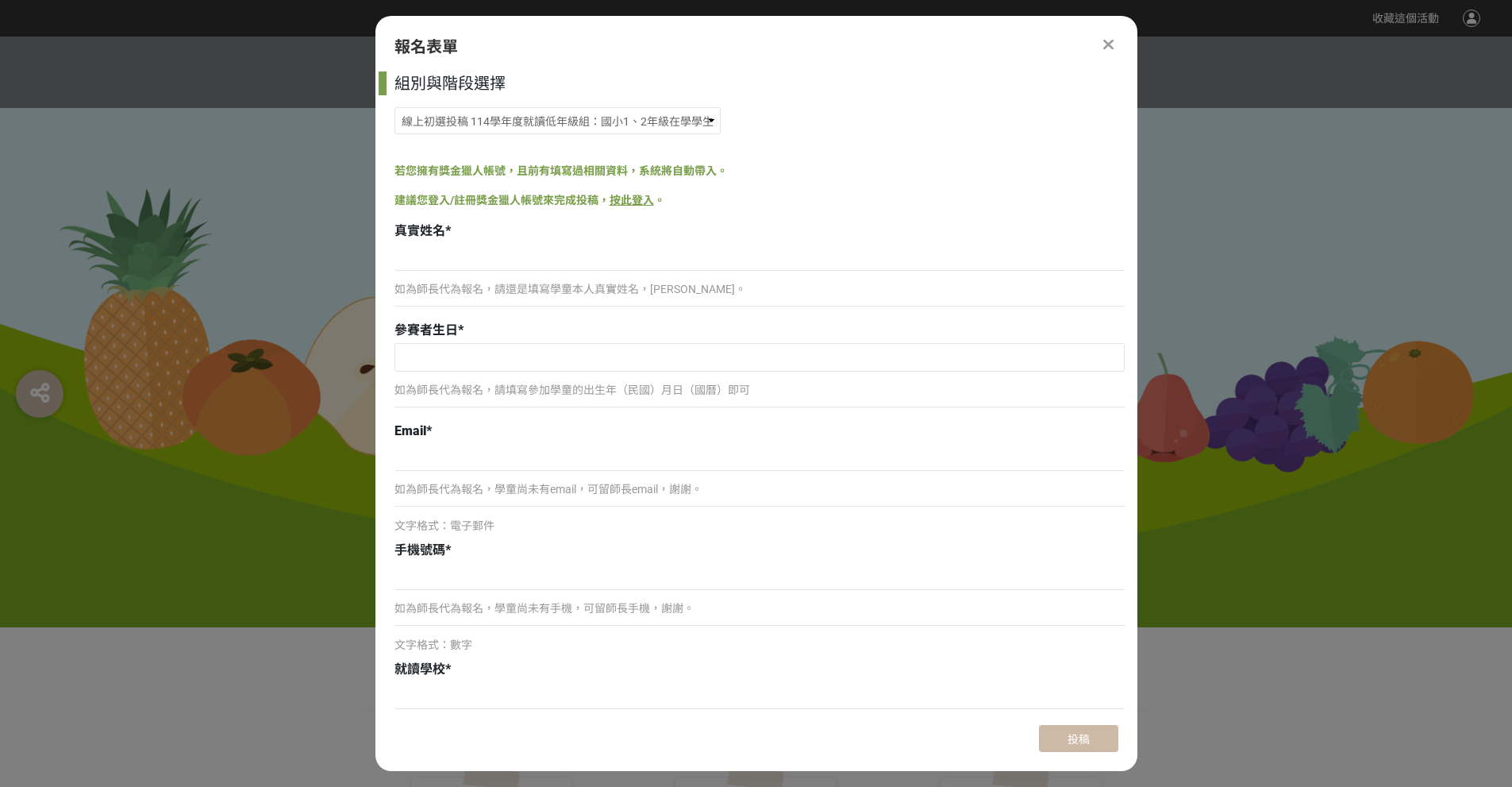 click on "如為師長代為報名，請還是填寫學童本人真實姓名，[PERSON_NAME]。" at bounding box center [760, 289] 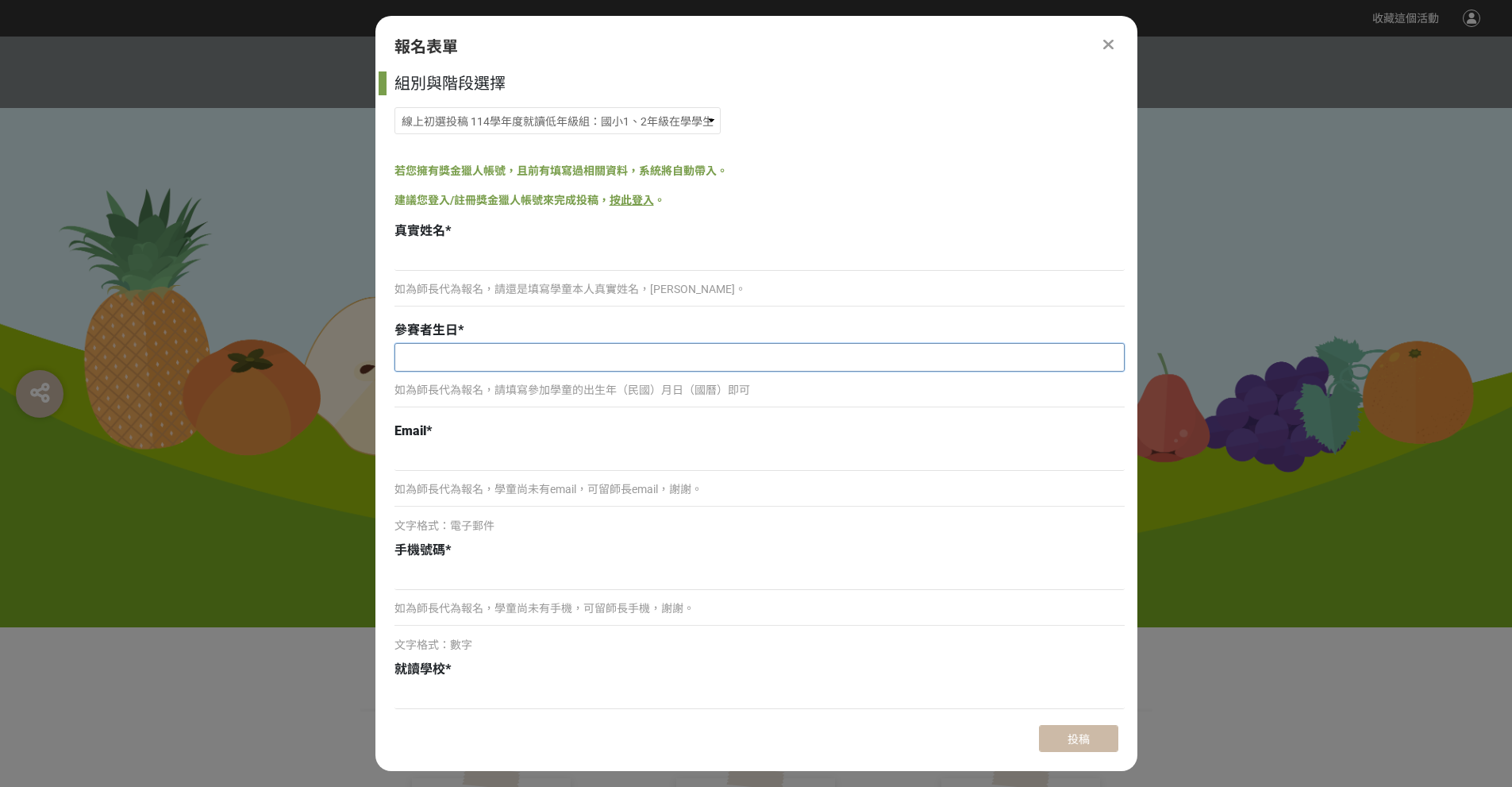 click at bounding box center [760, 357] 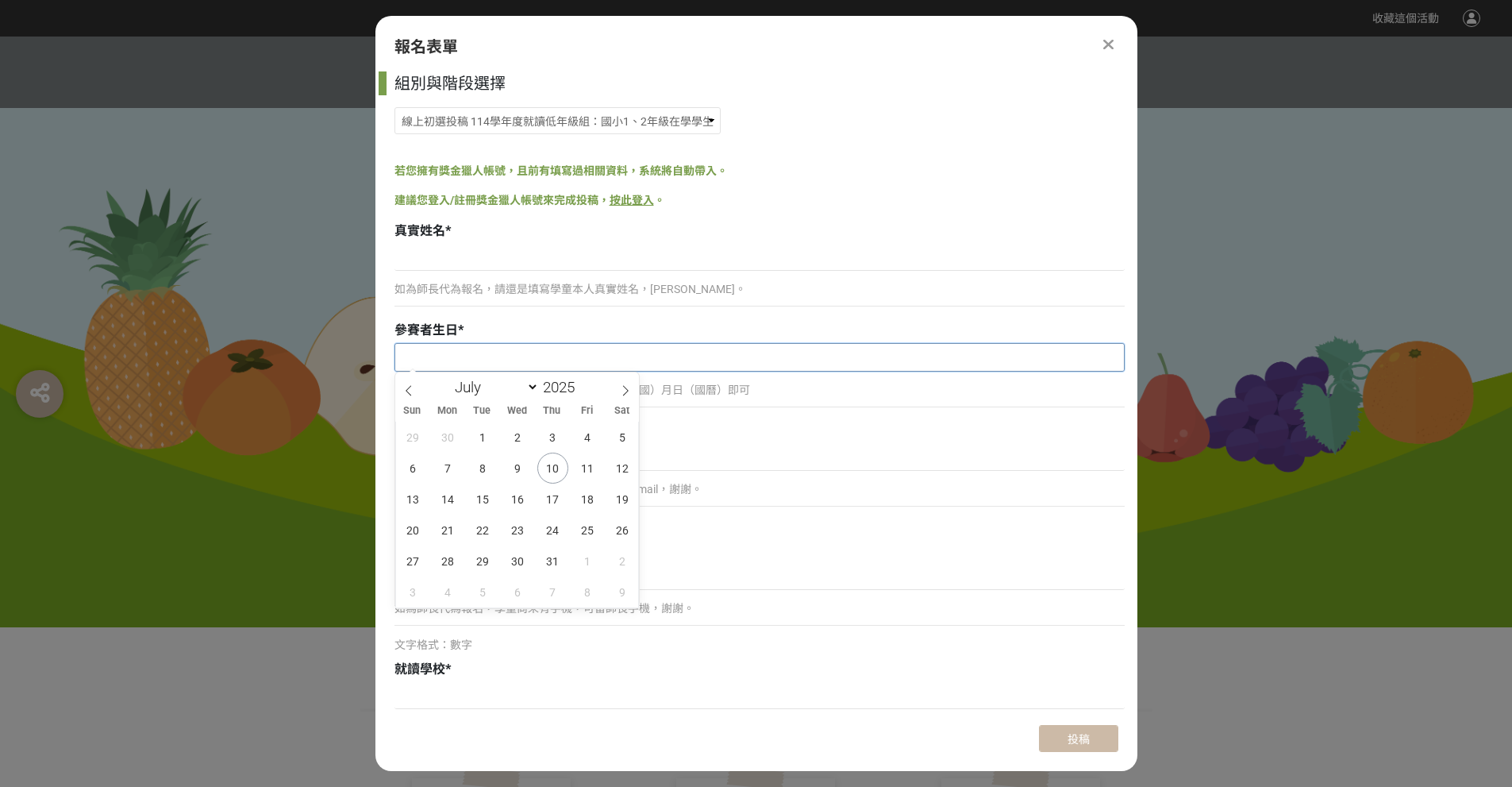 scroll, scrollTop: 561, scrollLeft: 0, axis: vertical 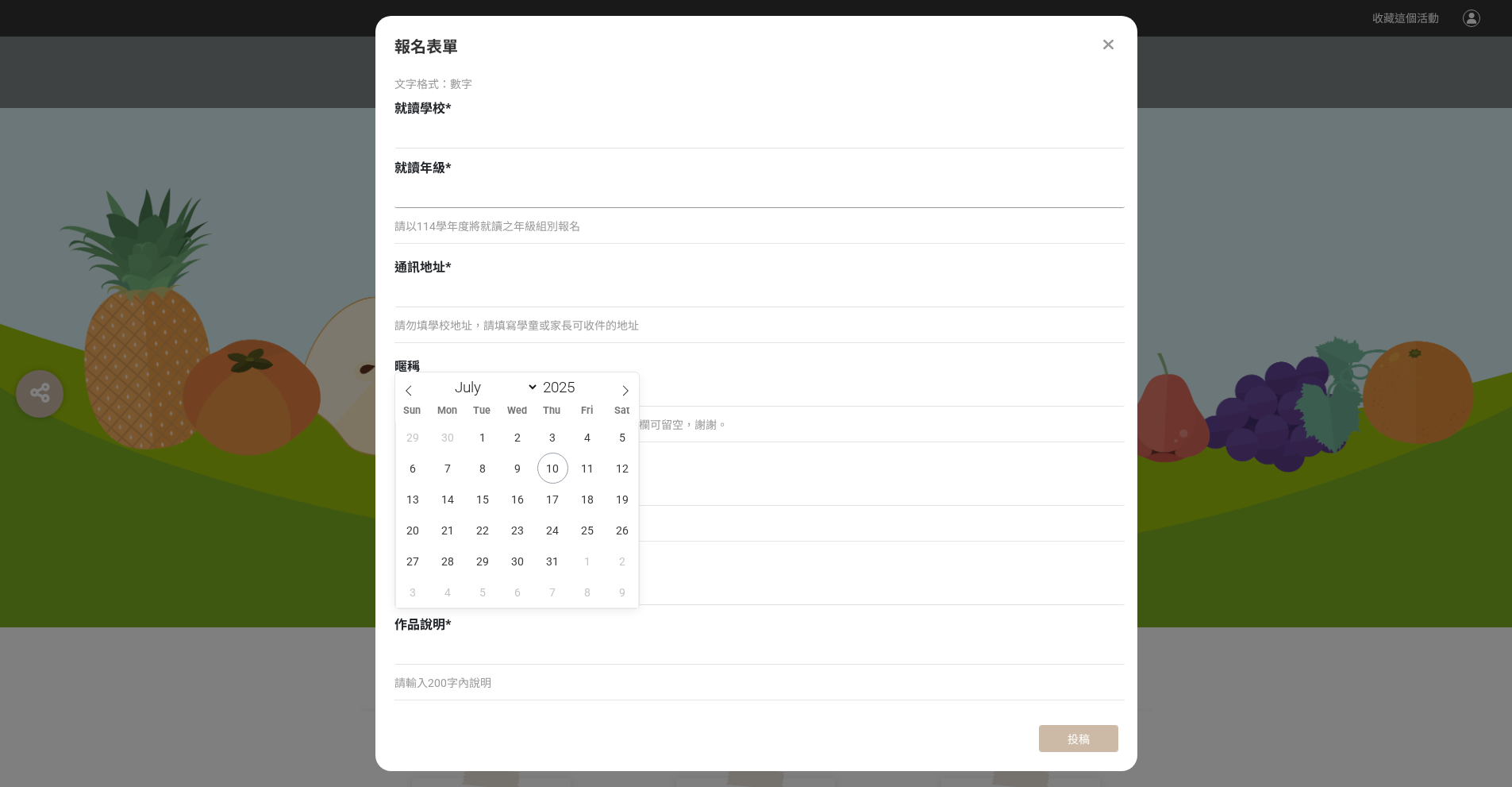 click at bounding box center (760, 195) 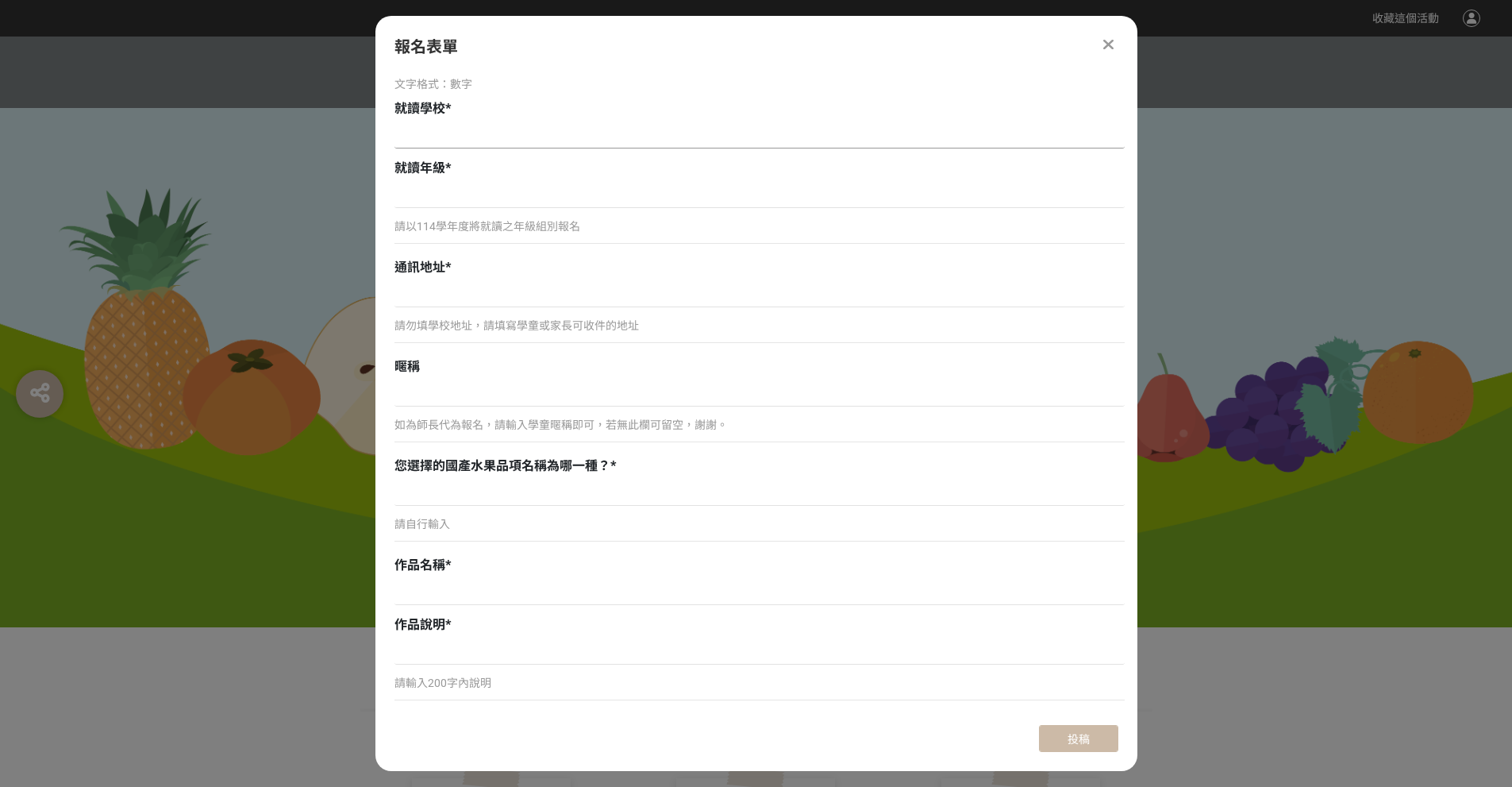 click at bounding box center (760, 135) 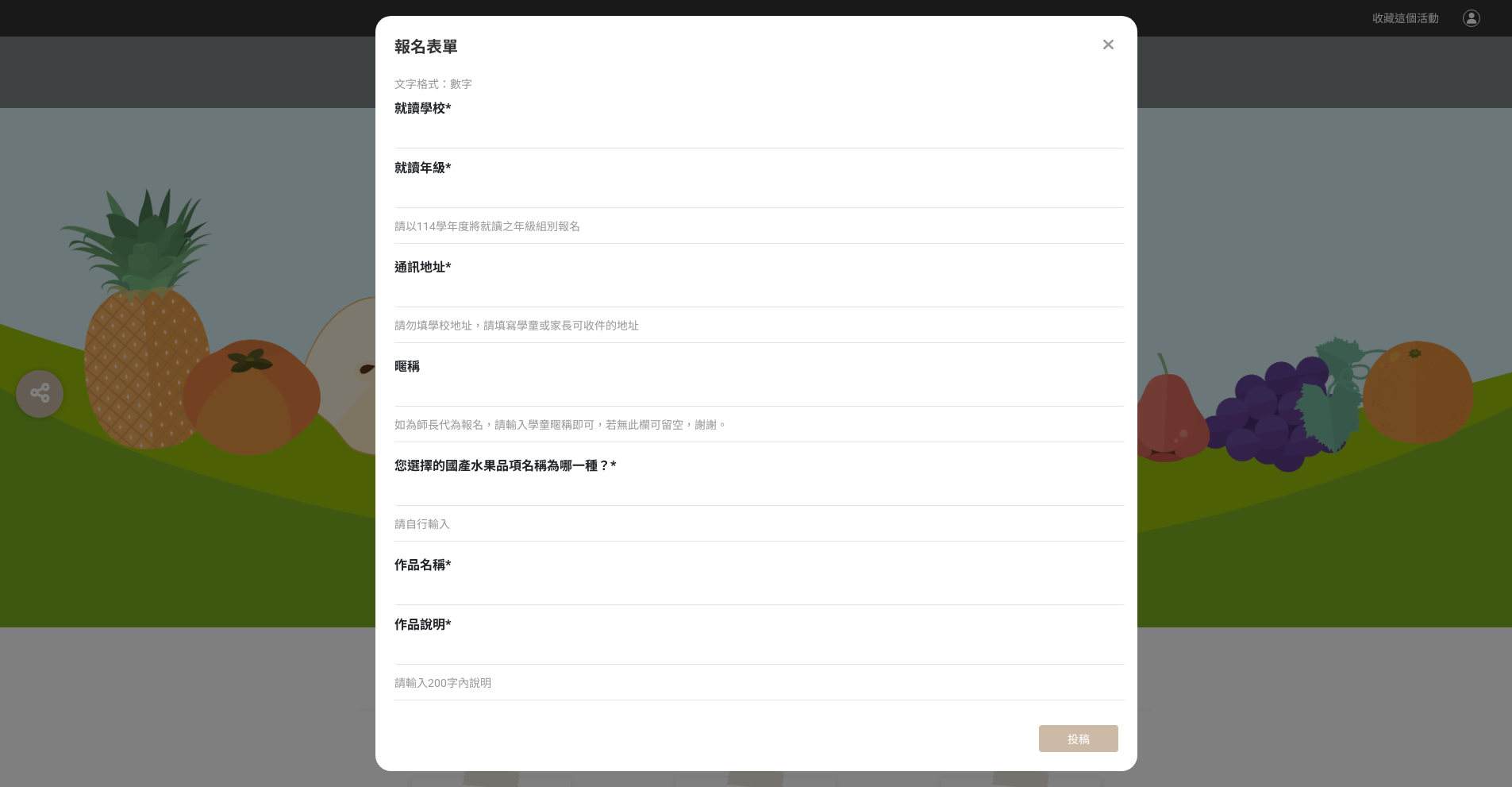drag, startPoint x: 1137, startPoint y: 258, endPoint x: 1146, endPoint y: 355, distance: 97.416631 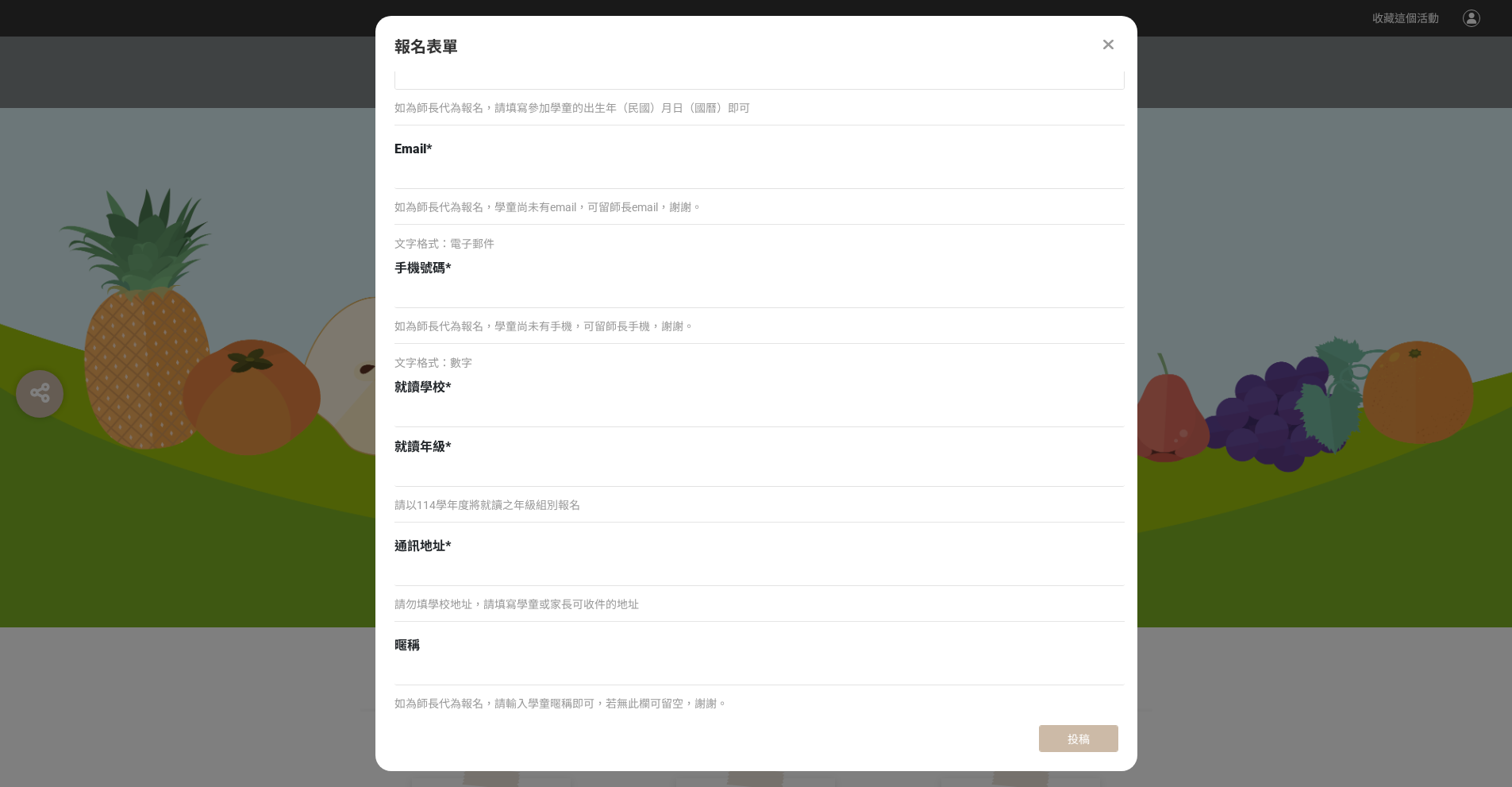 scroll, scrollTop: 0, scrollLeft: 0, axis: both 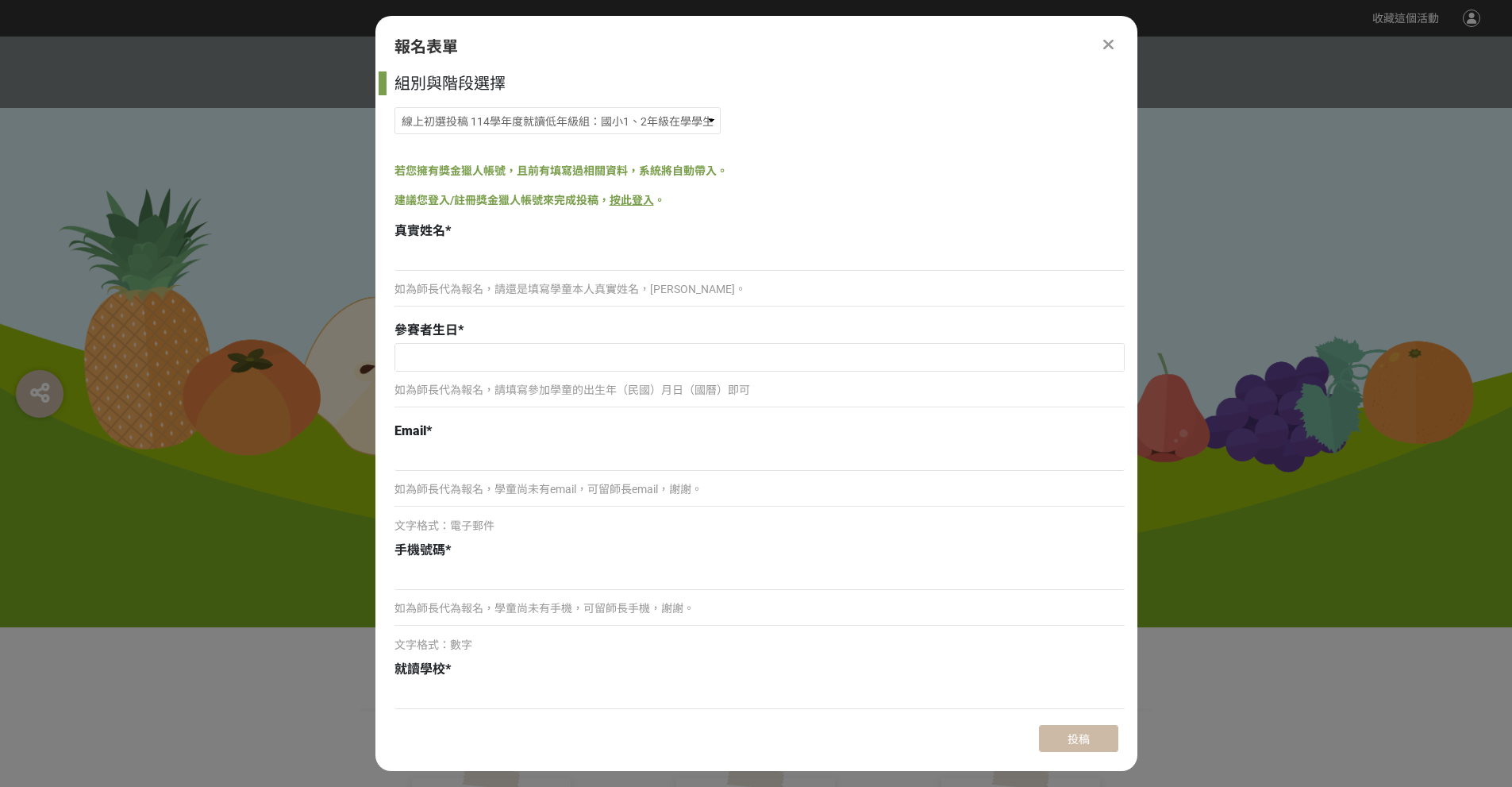 click at bounding box center (1108, 44) 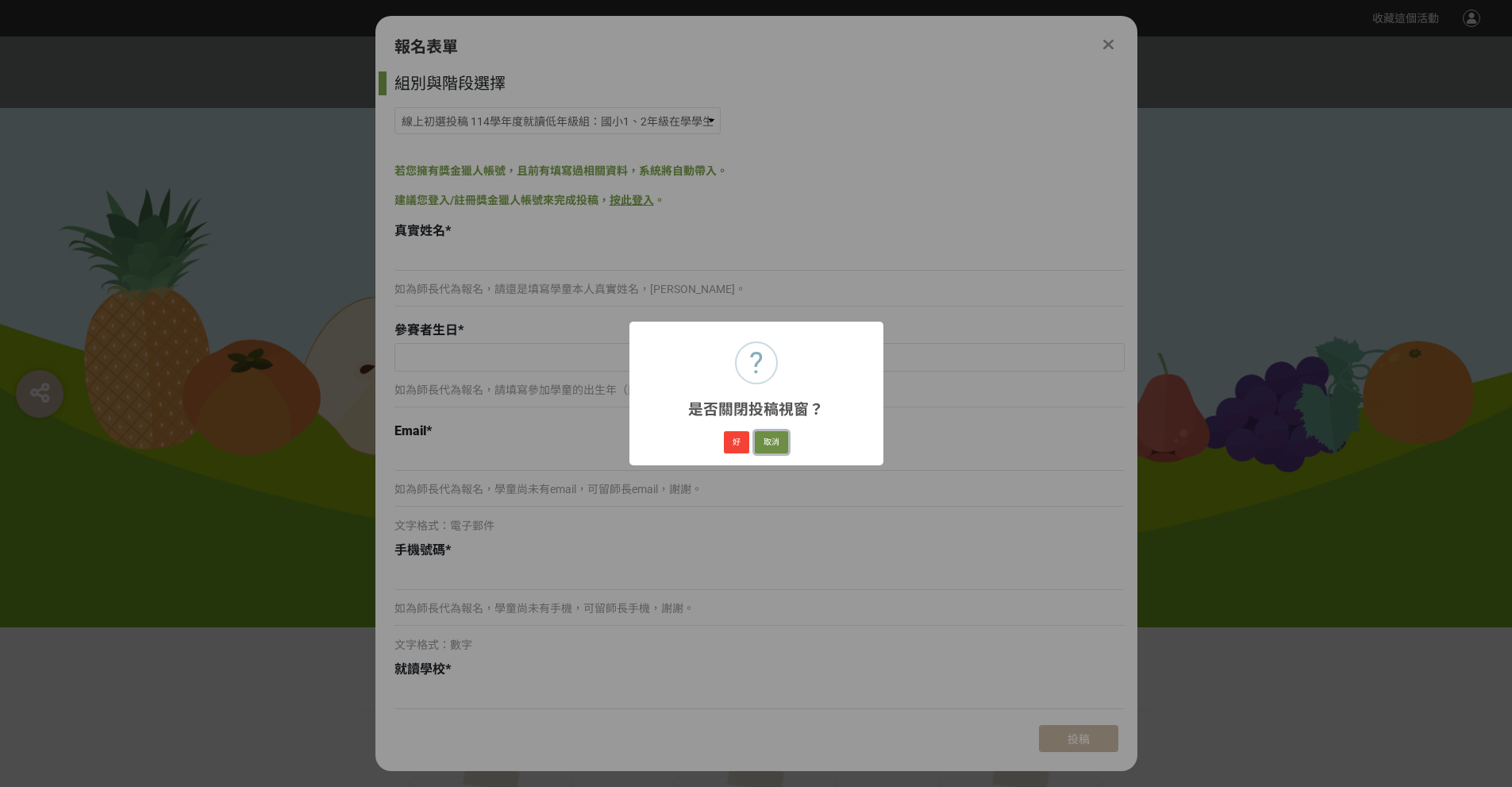 click on "取消" at bounding box center (771, 442) 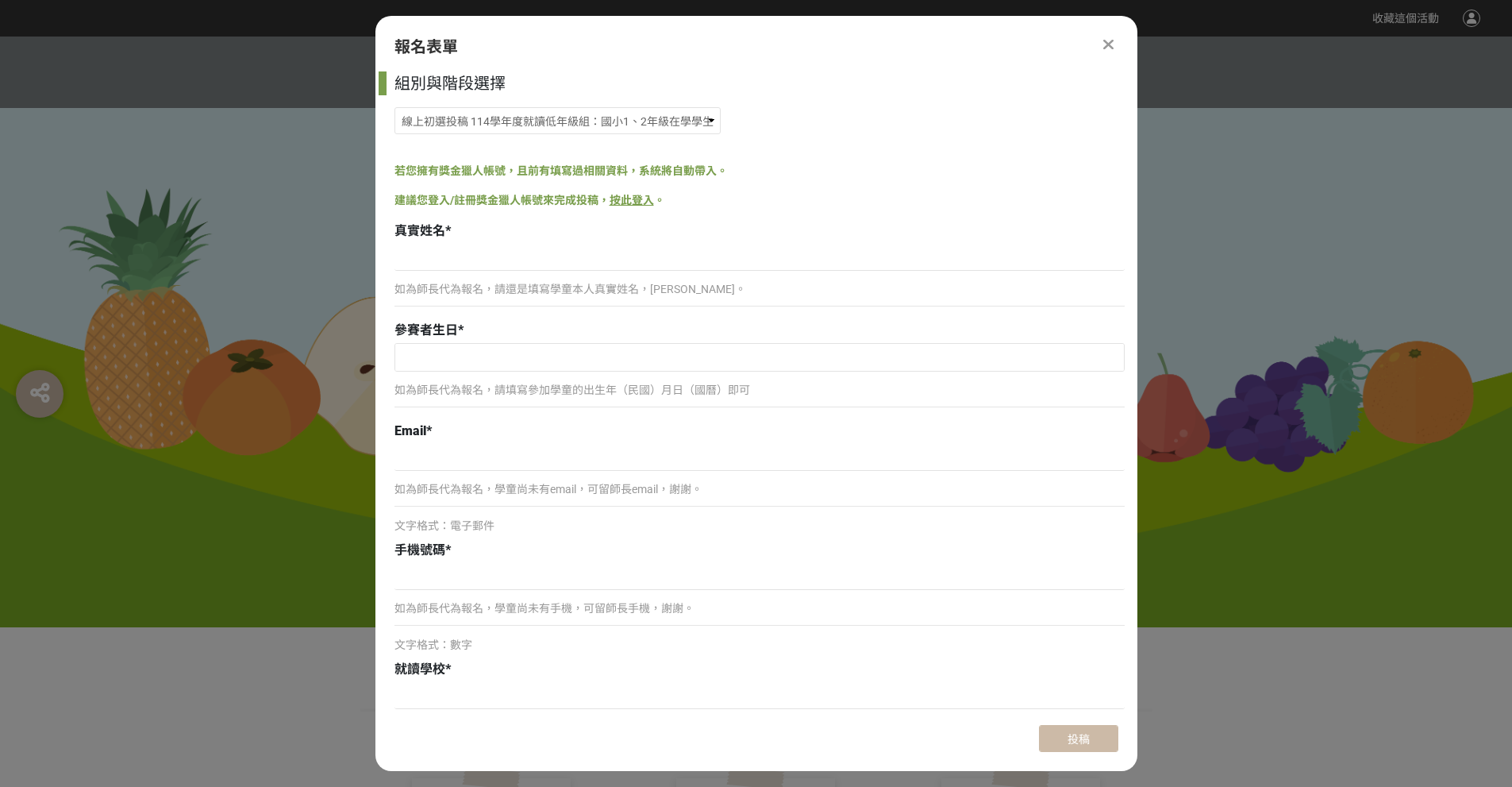 click on "報名表單 組別與階段選擇 線上初選投稿 114學年度就讀高年級組：國小5、6年級在學學生 線上初選投稿 114學年度就讀中年級組：國小3、4年級在學學生 線上初選投稿 114學年度就讀低年級組：國小1、2年級在學學生 若您擁有獎金獵人帳號，且前有填寫過相關資料，系統將自動帶入。 建議您登入/註冊獎金獵人帳號來完成投稿， 按此登入 。 真實姓名 * 如為師長代為報名，請還是填寫學童本人真實姓名，[PERSON_NAME]。 參賽者生日 * 如為師長代為報名，請填寫參加學童的出生年（民國）月日（國曆）即可 Email * 如為師長代為報名，學童尚未有email，可留師長email，謝謝。 文字格式：電子郵件 手機號碼 * 如為師長代為報名，學童尚未有手機，可留師長手機，謝謝。 文字格式：數字 就讀學校 * 就讀年級 * 請以114學年度將就讀之年級組別報名 通訊地址 * 暱稱 * 請自行輸入 作品名稱" at bounding box center [756, 393] 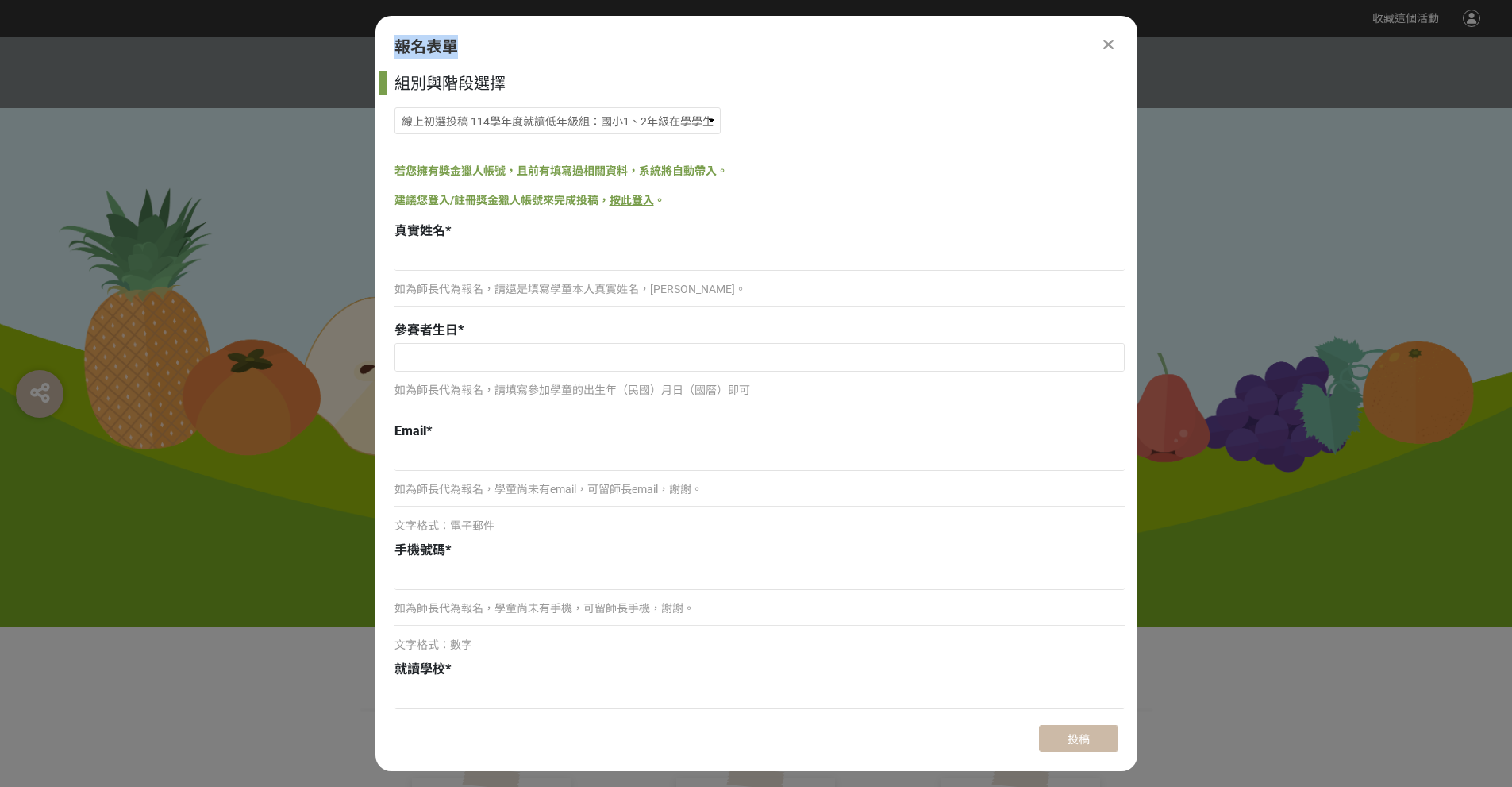 click at bounding box center [1108, 44] 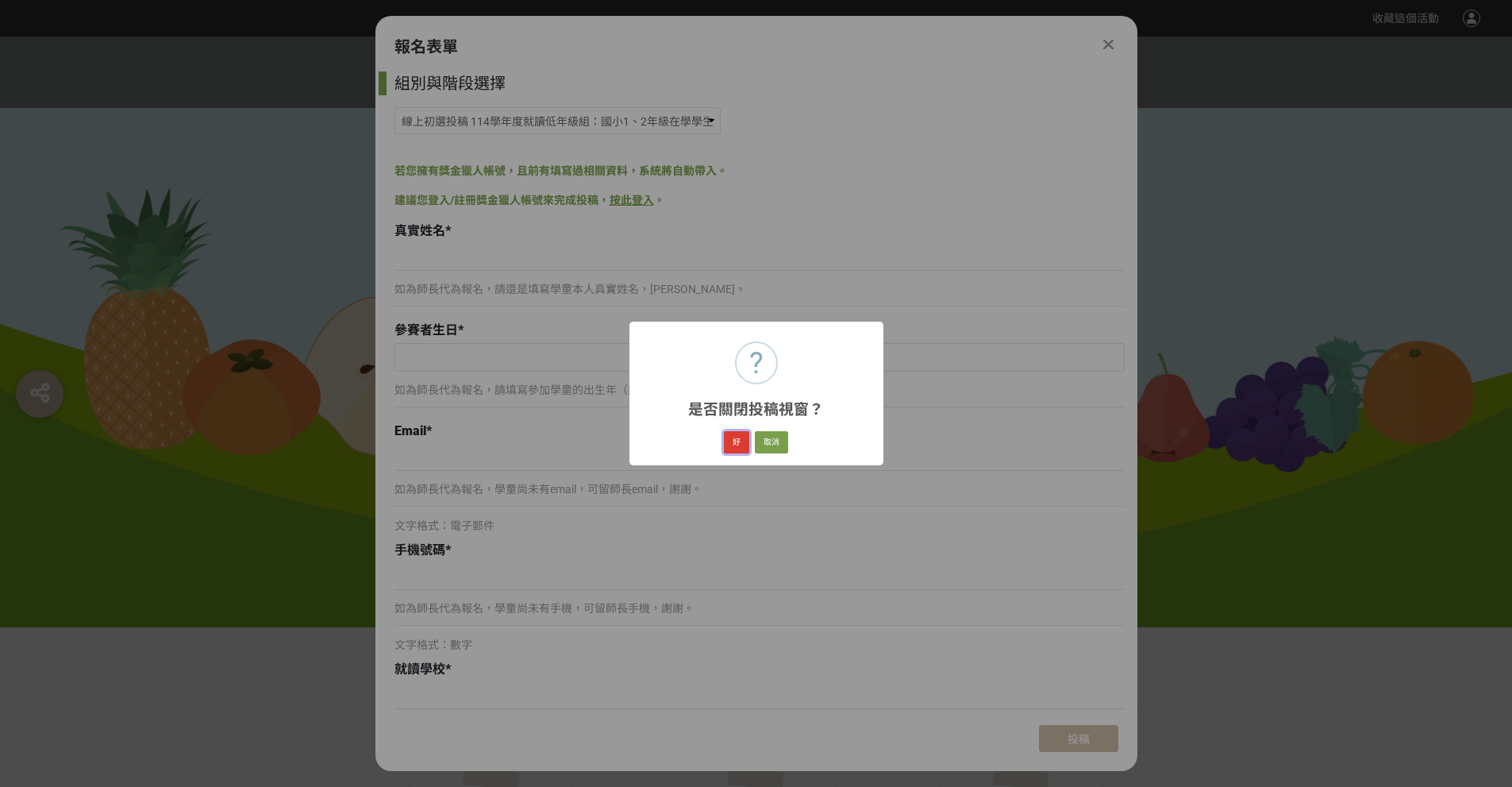 click on "好" at bounding box center [737, 442] 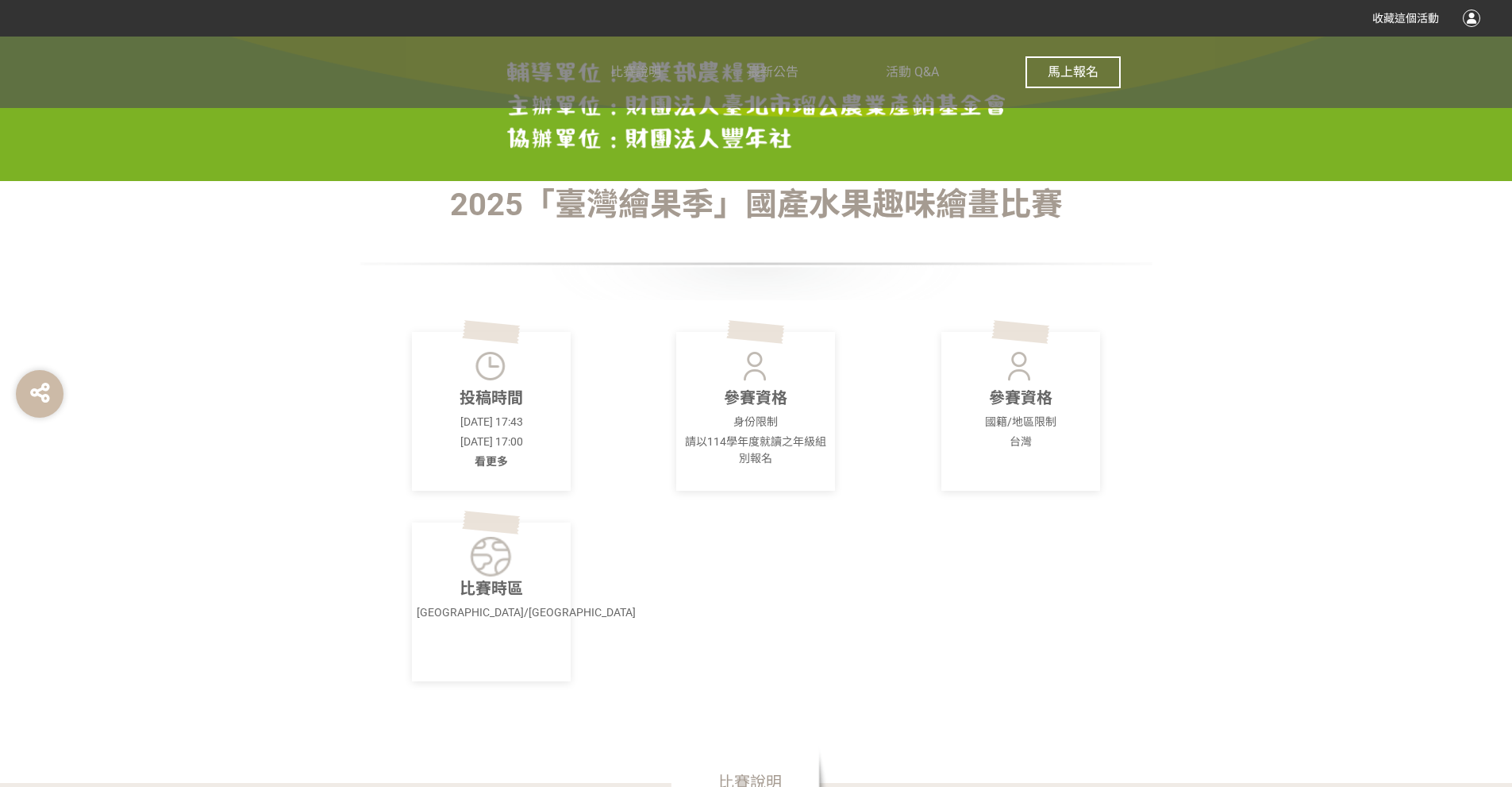 scroll, scrollTop: 464, scrollLeft: 0, axis: vertical 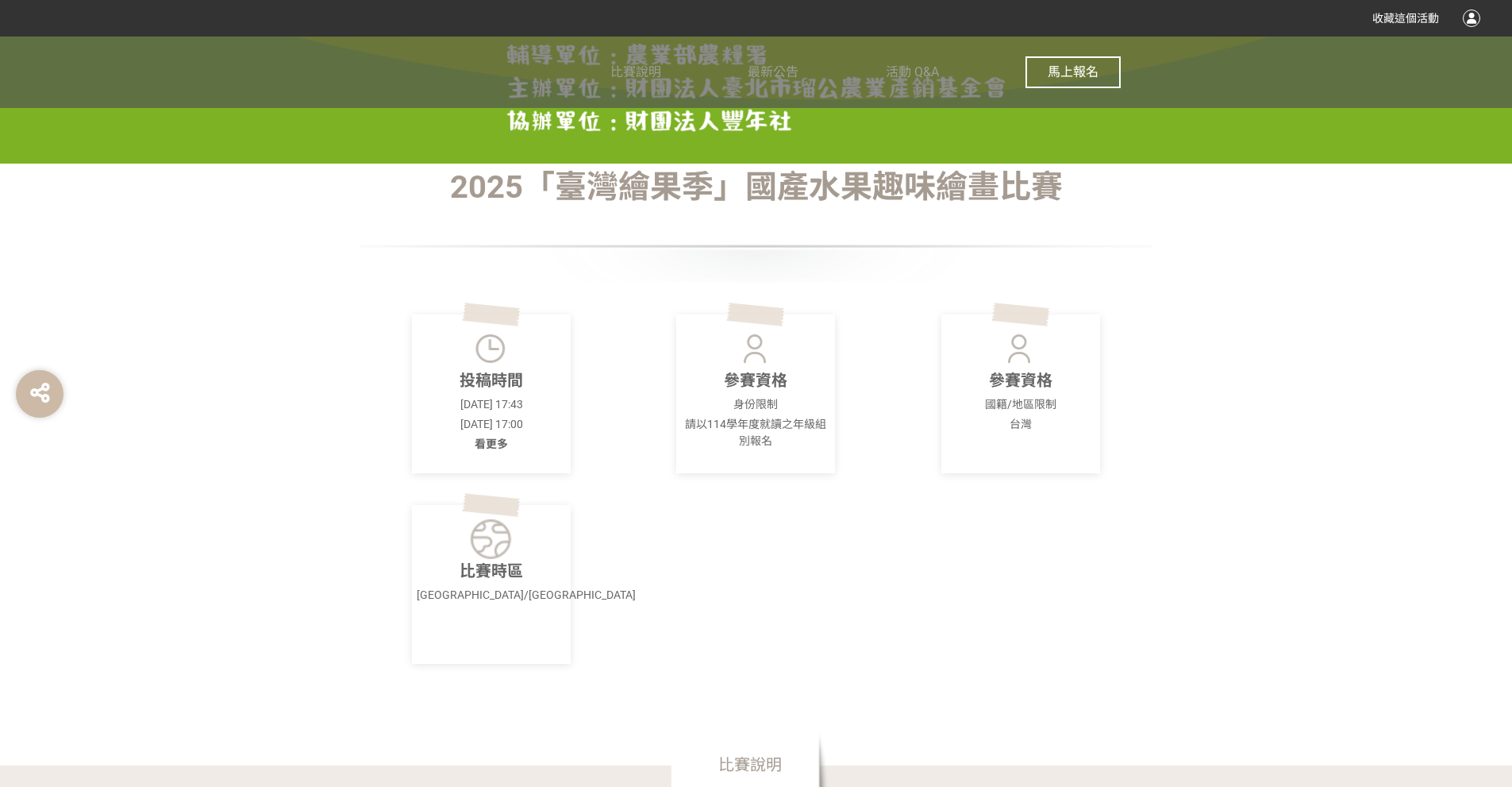 click on "看更多" at bounding box center (491, 444) 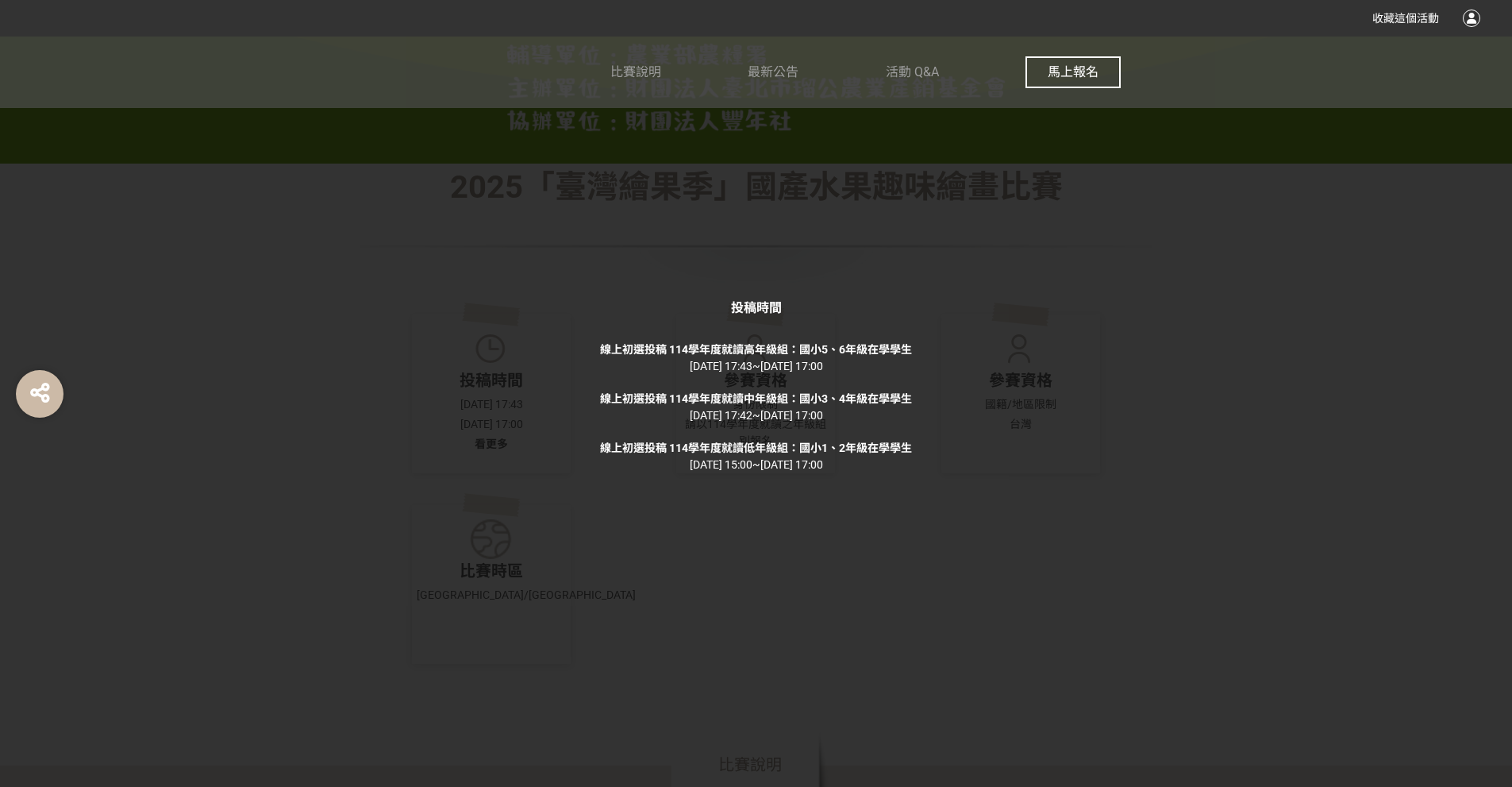 drag, startPoint x: 883, startPoint y: 462, endPoint x: 597, endPoint y: 449, distance: 286.2953 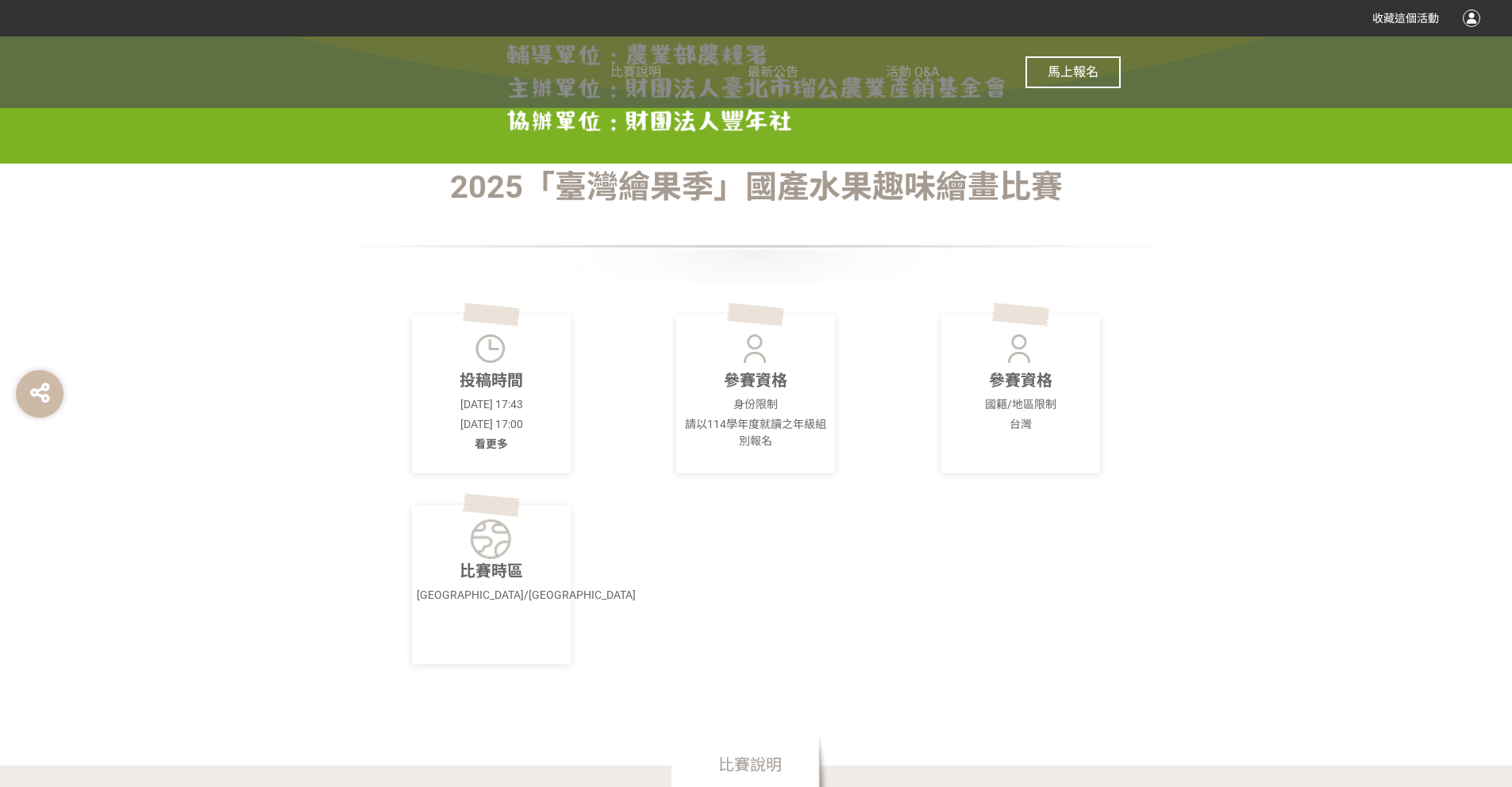 click on "投稿時間 [DATE] 17:43 [DATE] 17:00 看更多 參賽資格 身份限制 請以114學年度就讀之年級組別報名 參賽資格 國籍/地區限制 台灣 比賽時區 [GEOGRAPHIC_DATA]/[GEOGRAPHIC_DATA]" at bounding box center [756, 524] 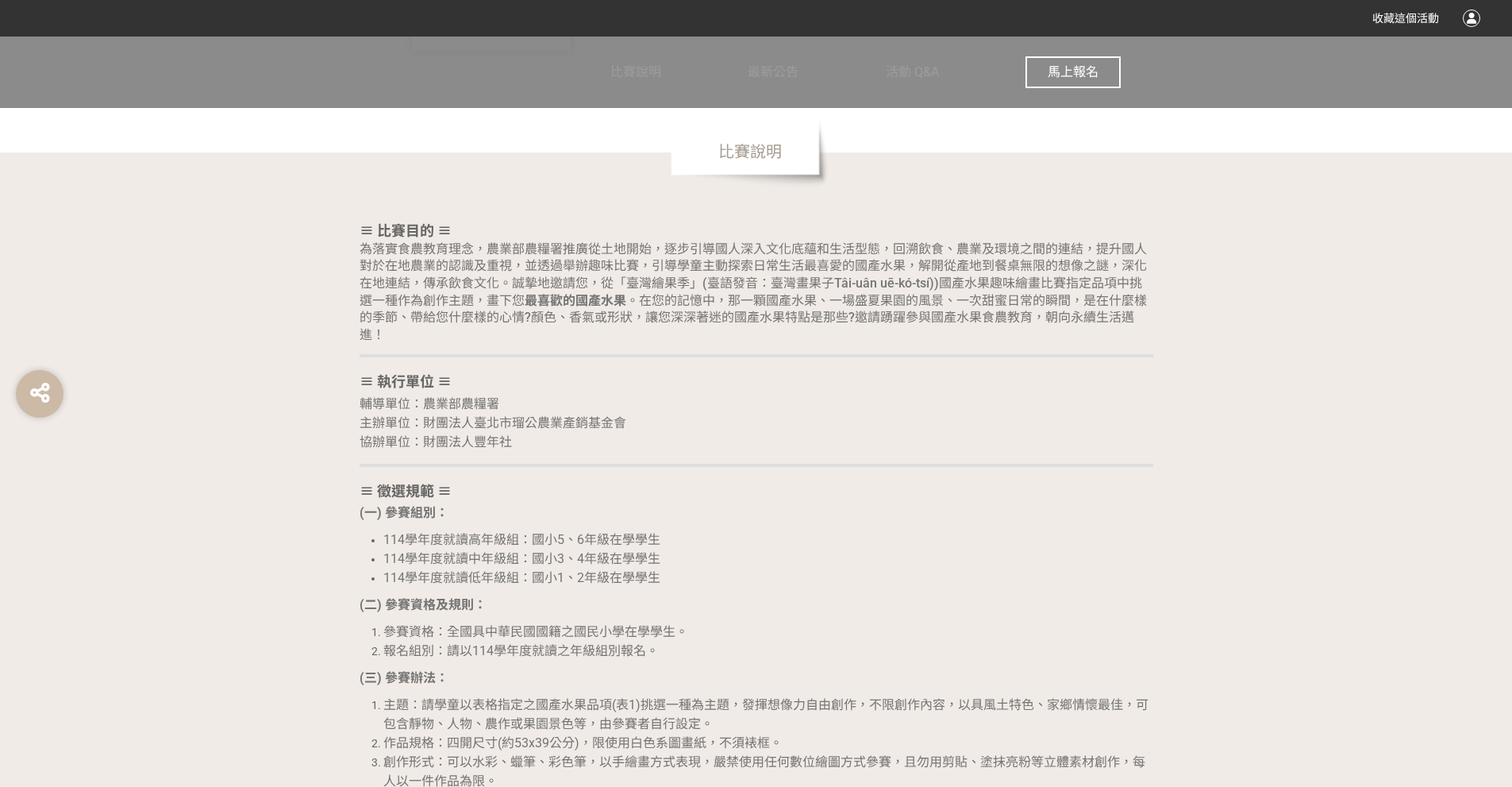 scroll, scrollTop: 1377, scrollLeft: 0, axis: vertical 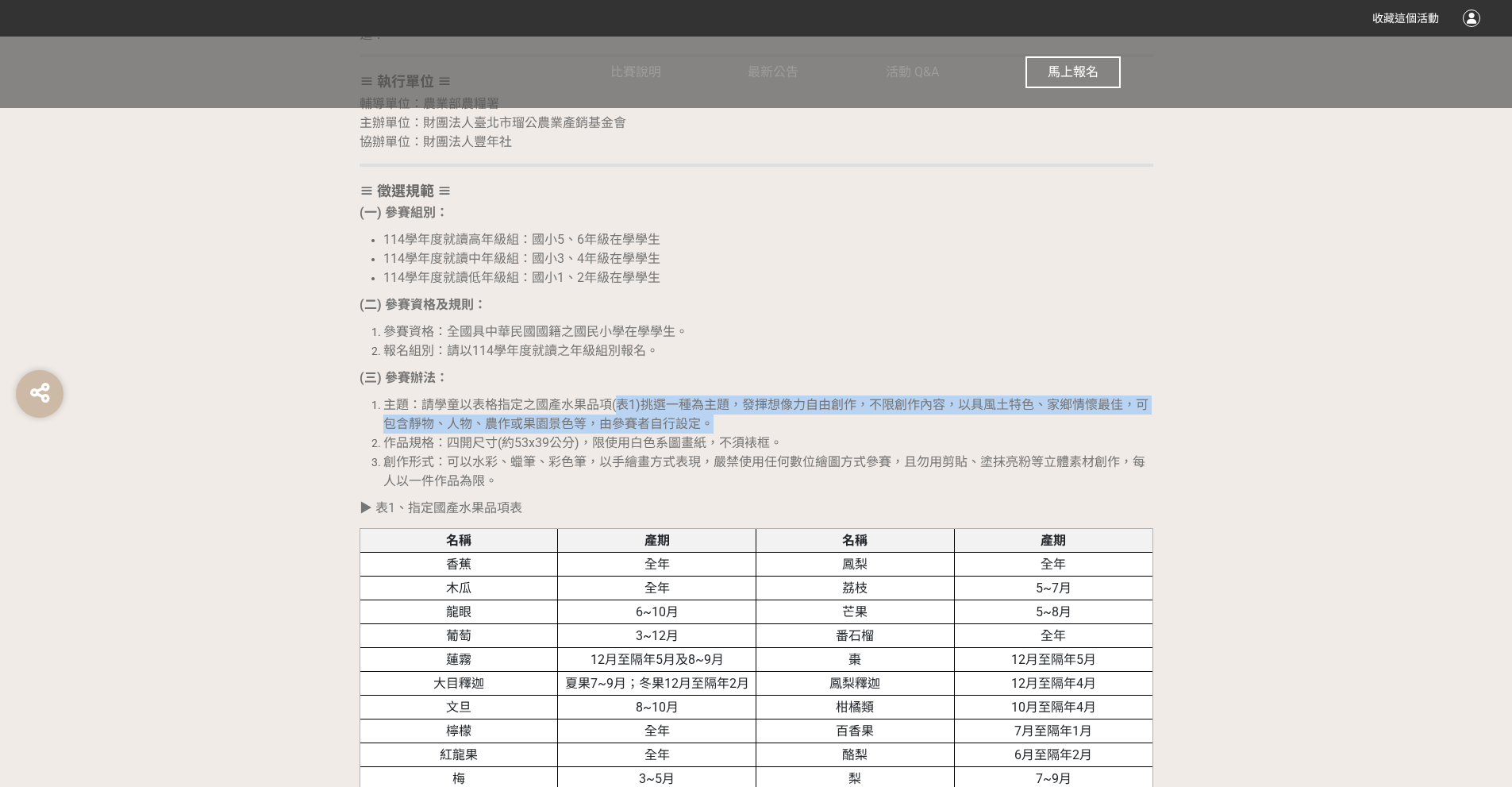 drag, startPoint x: 621, startPoint y: 407, endPoint x: 1075, endPoint y: 419, distance: 454.1586 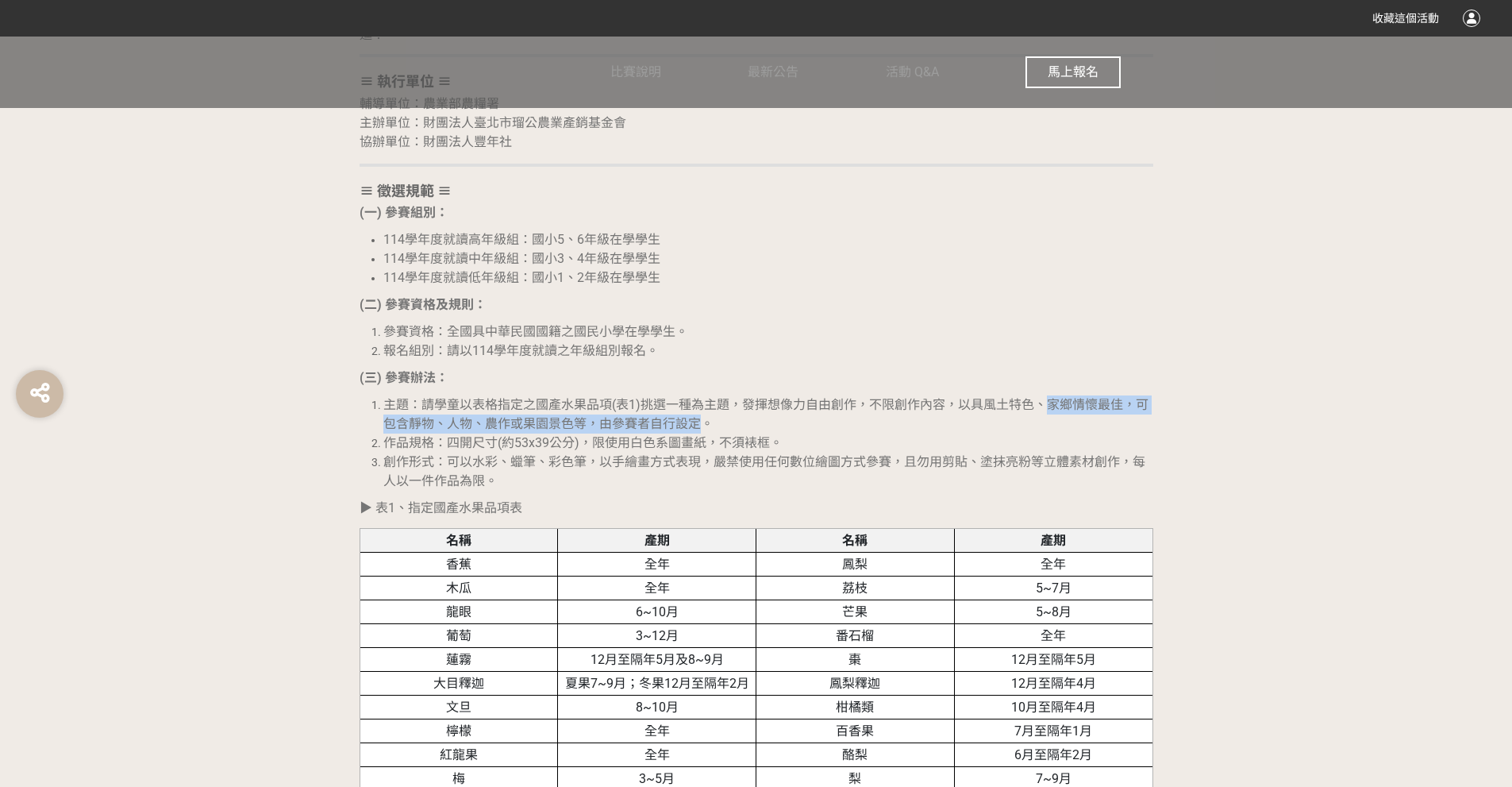 drag, startPoint x: 1046, startPoint y: 406, endPoint x: 693, endPoint y: 433, distance: 354.031 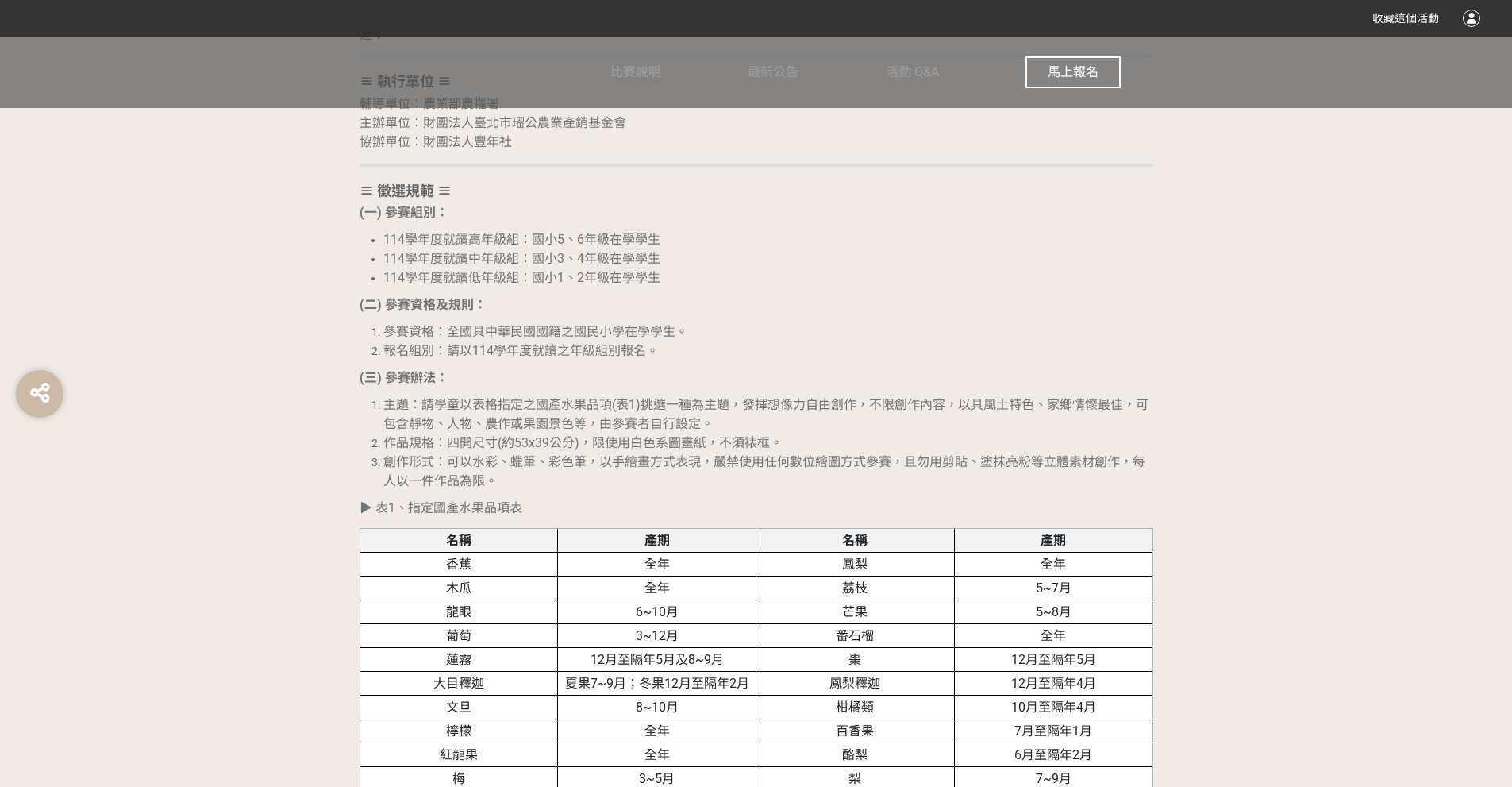 drag, startPoint x: 605, startPoint y: 442, endPoint x: 547, endPoint y: 459, distance: 60.440053 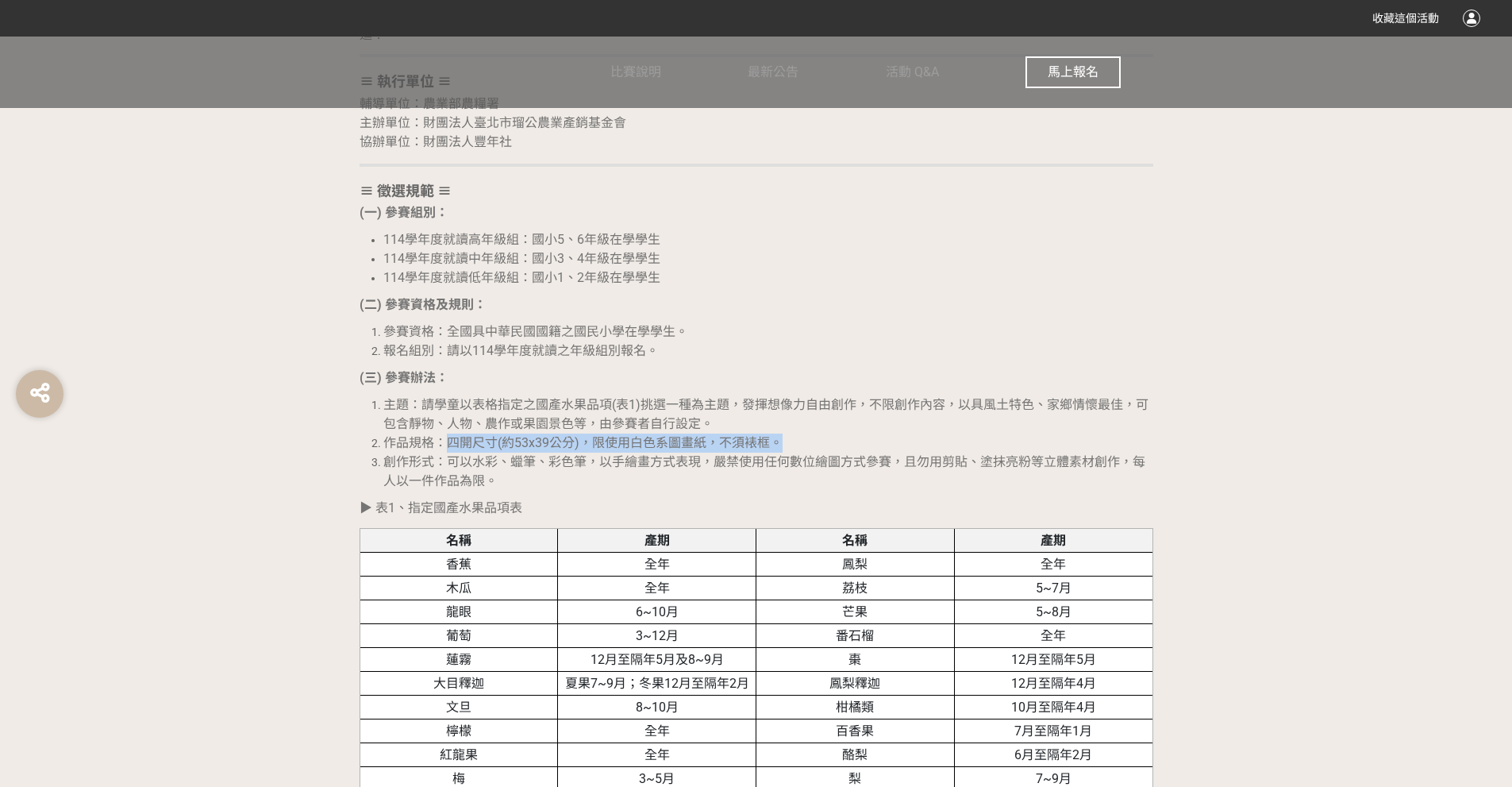 drag, startPoint x: 444, startPoint y: 448, endPoint x: 795, endPoint y: 440, distance: 351.0912 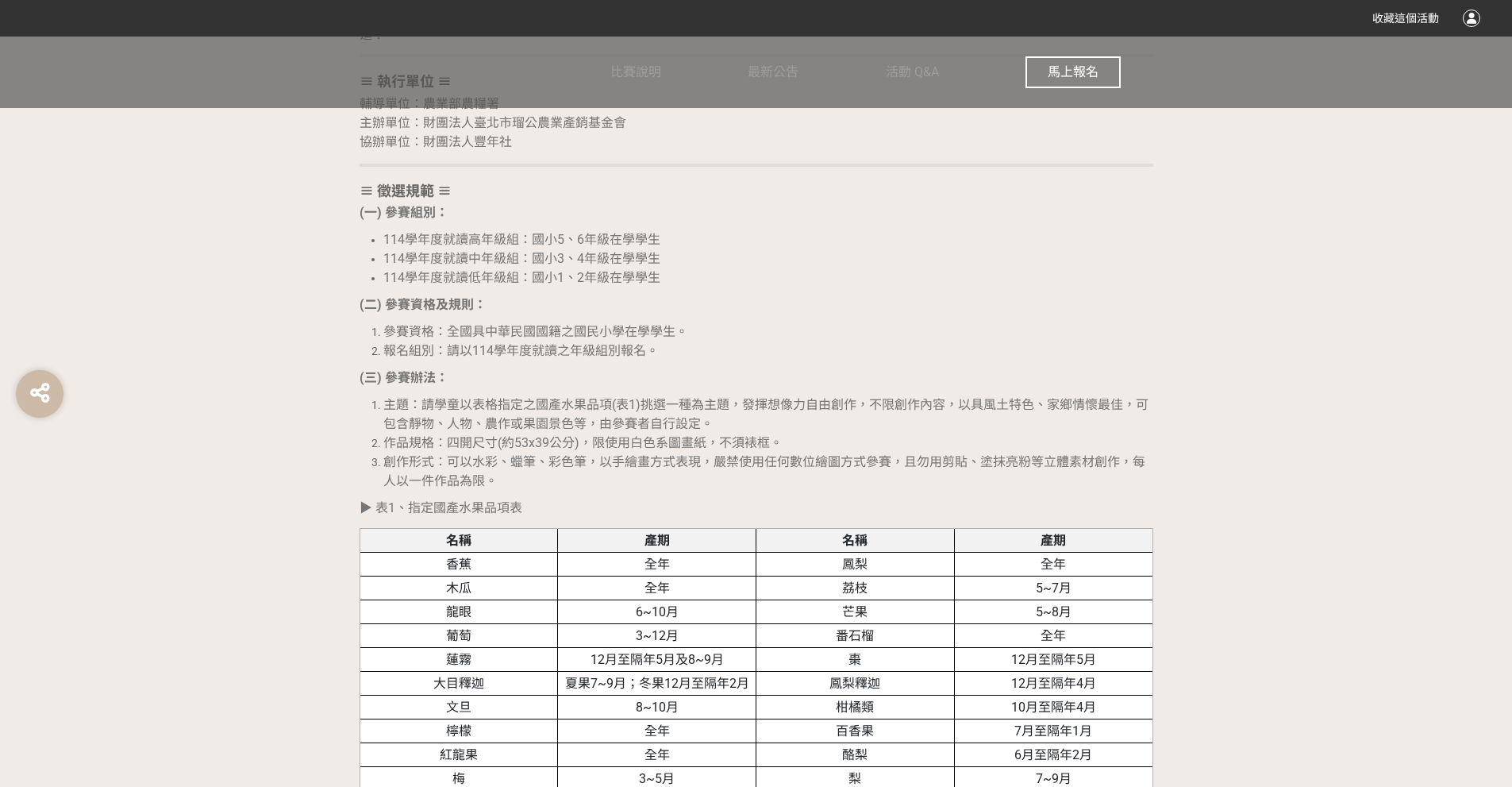 click on "創作形式：可以水彩、蠟筆、彩色筆，以手繪畫方式表現，嚴禁使用任何數位繪圖方式參賽，且勿用剪貼、塗抹亮粉等立體素材創作，每人以一件作品為限。" at bounding box center (764, 471) 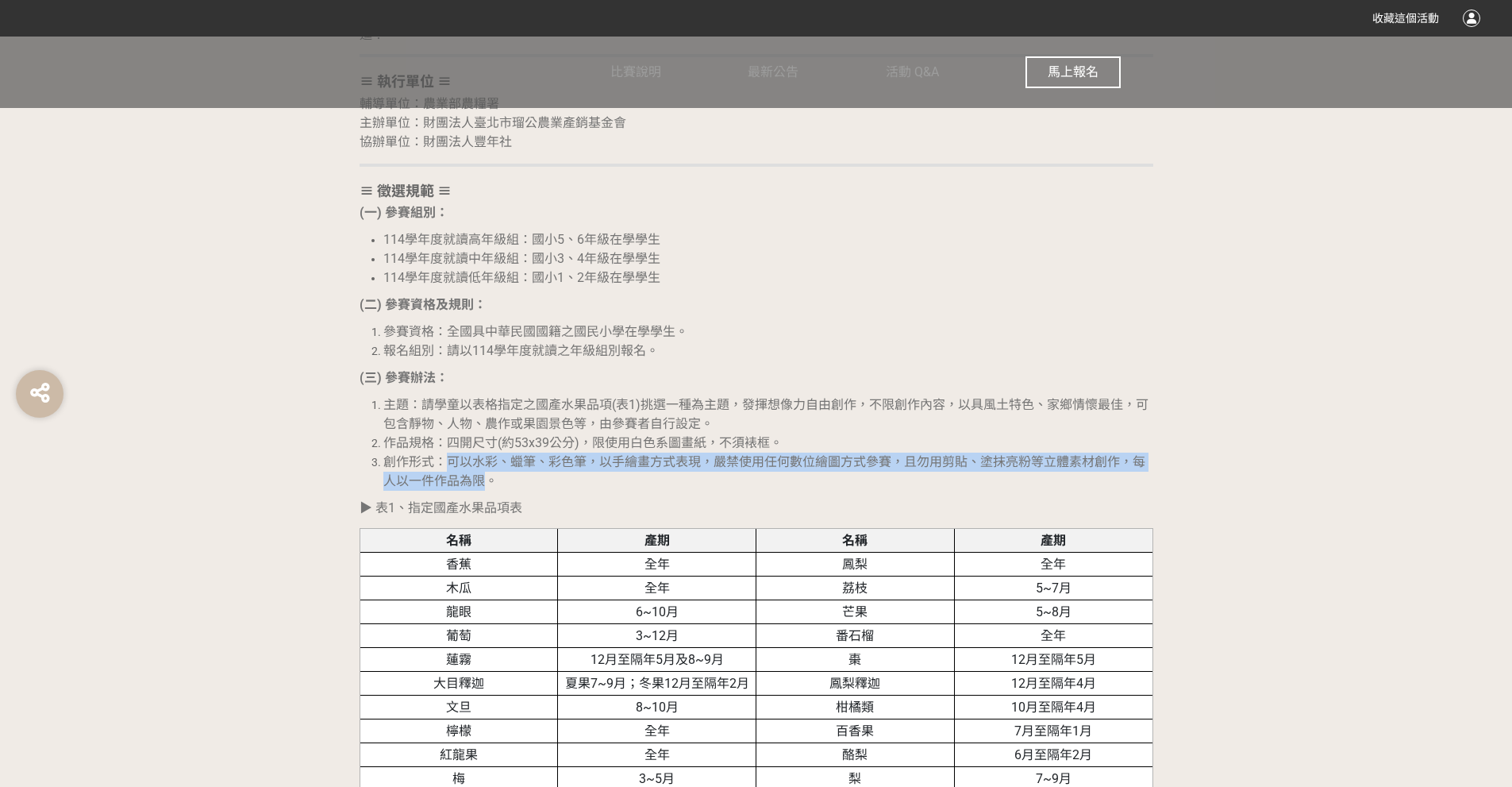 drag, startPoint x: 448, startPoint y: 462, endPoint x: 482, endPoint y: 484, distance: 40.49691 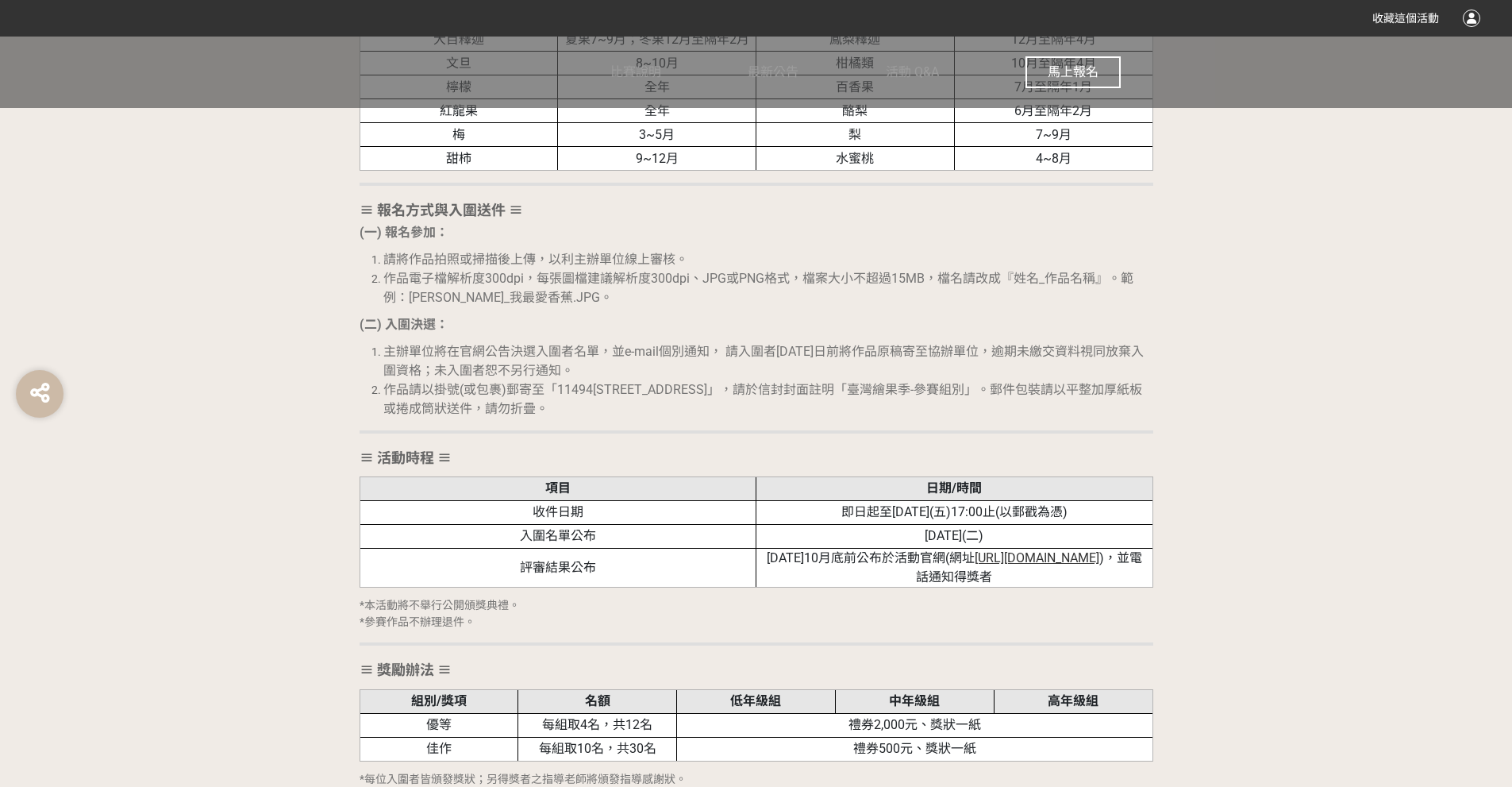 scroll, scrollTop: 2025, scrollLeft: 0, axis: vertical 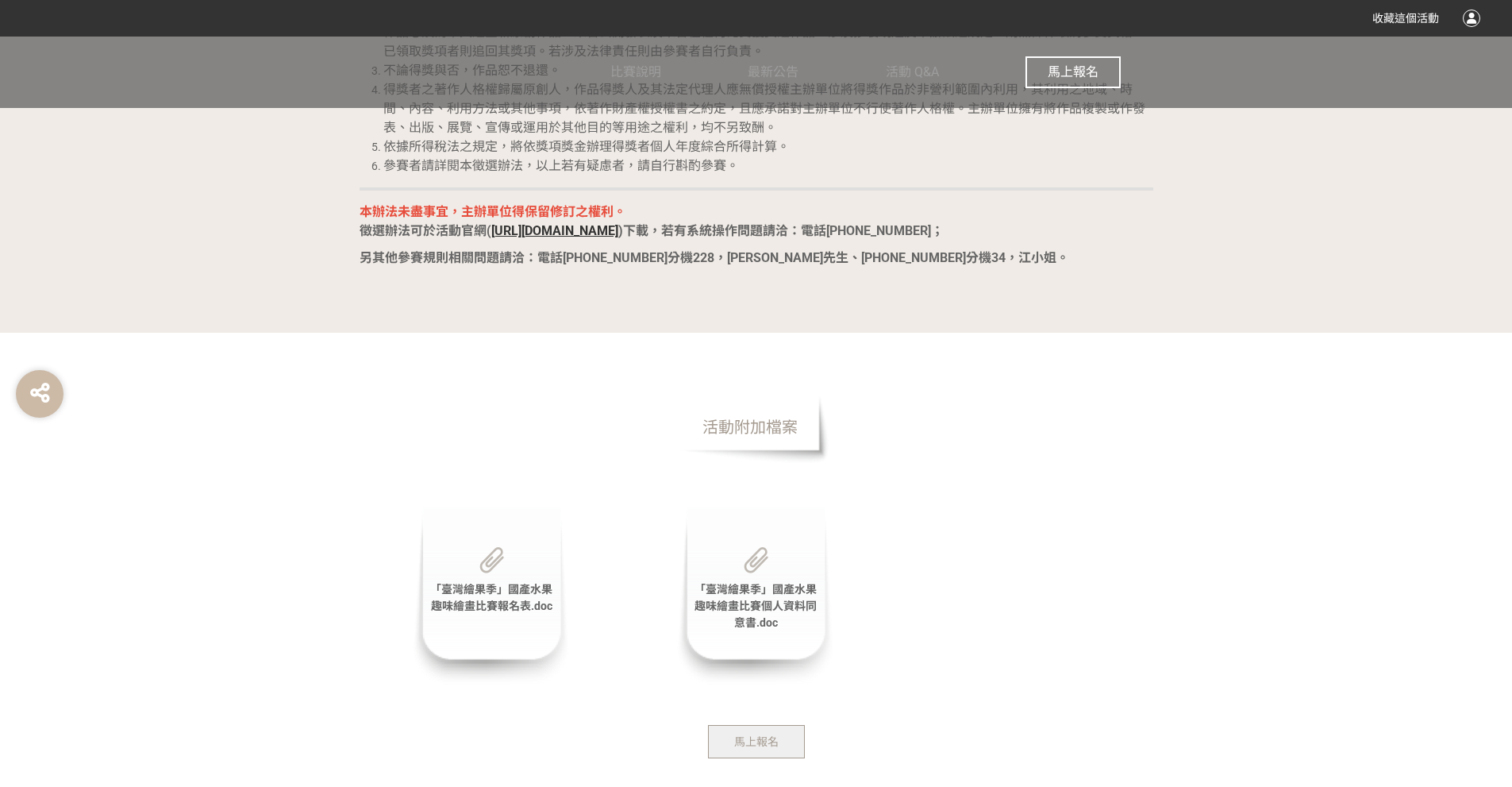 click on "「臺灣繪果季」國產水果趣味繪畫比賽報名表.doc" at bounding box center (491, 597) 